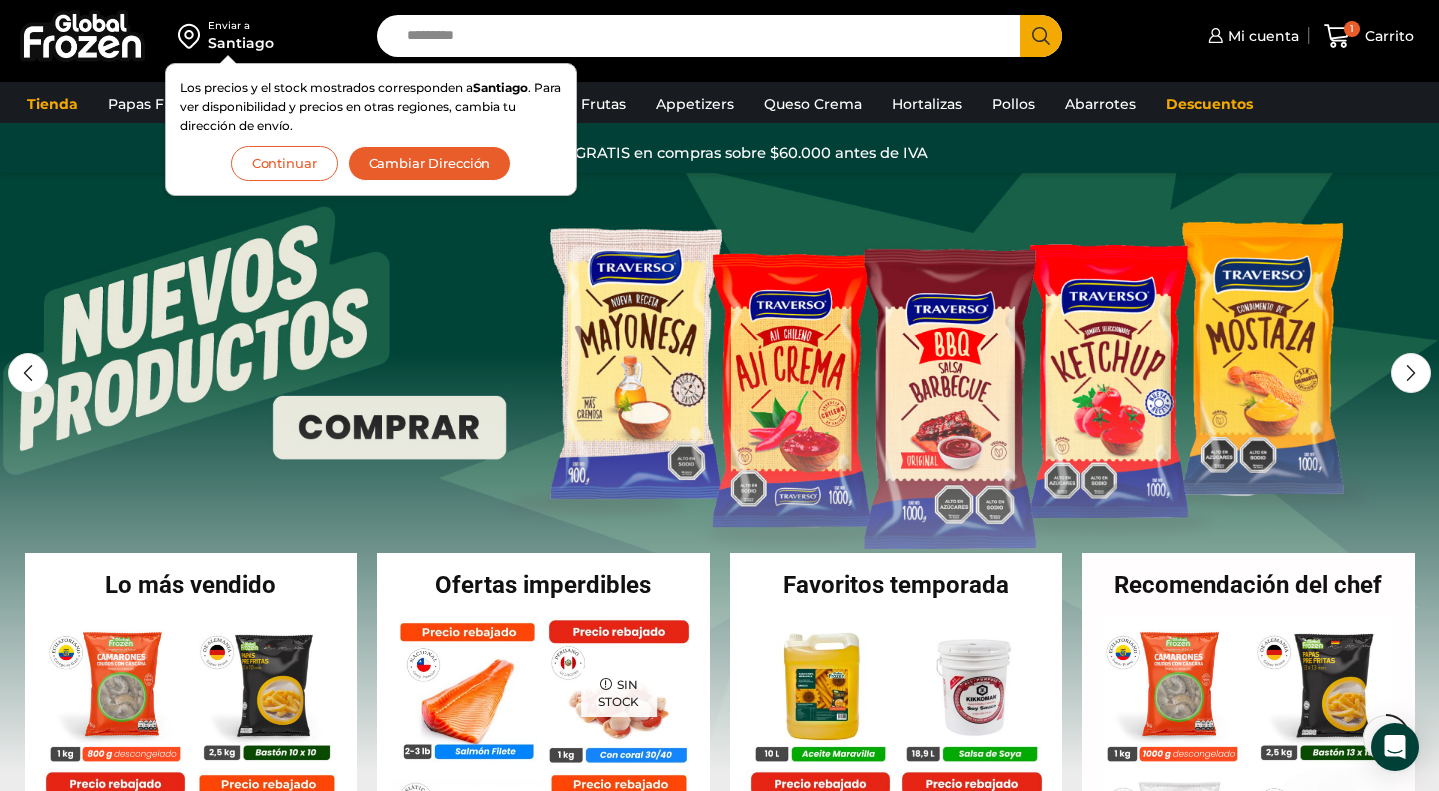 scroll, scrollTop: 396, scrollLeft: 0, axis: vertical 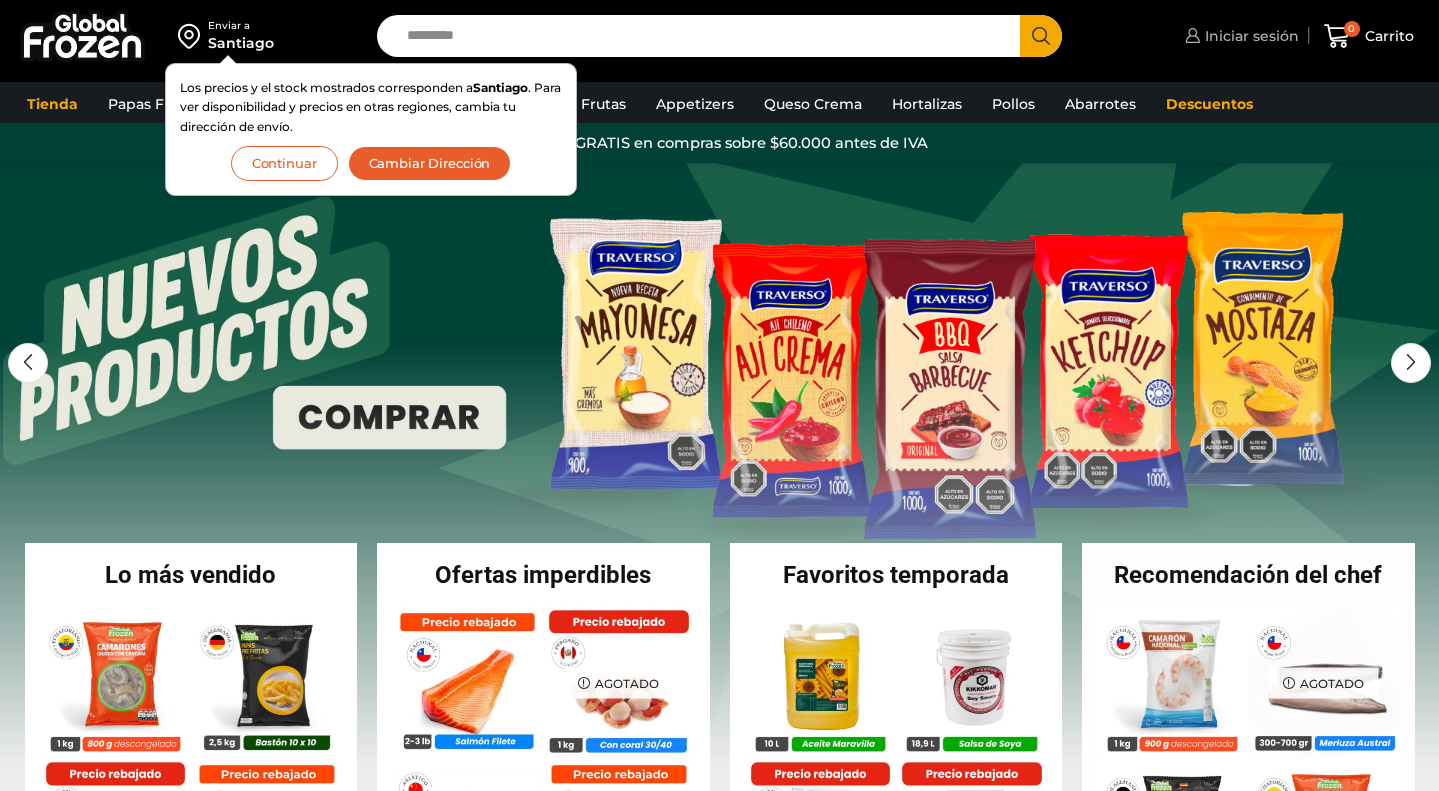 click on "Iniciar sesión" at bounding box center (1249, 36) 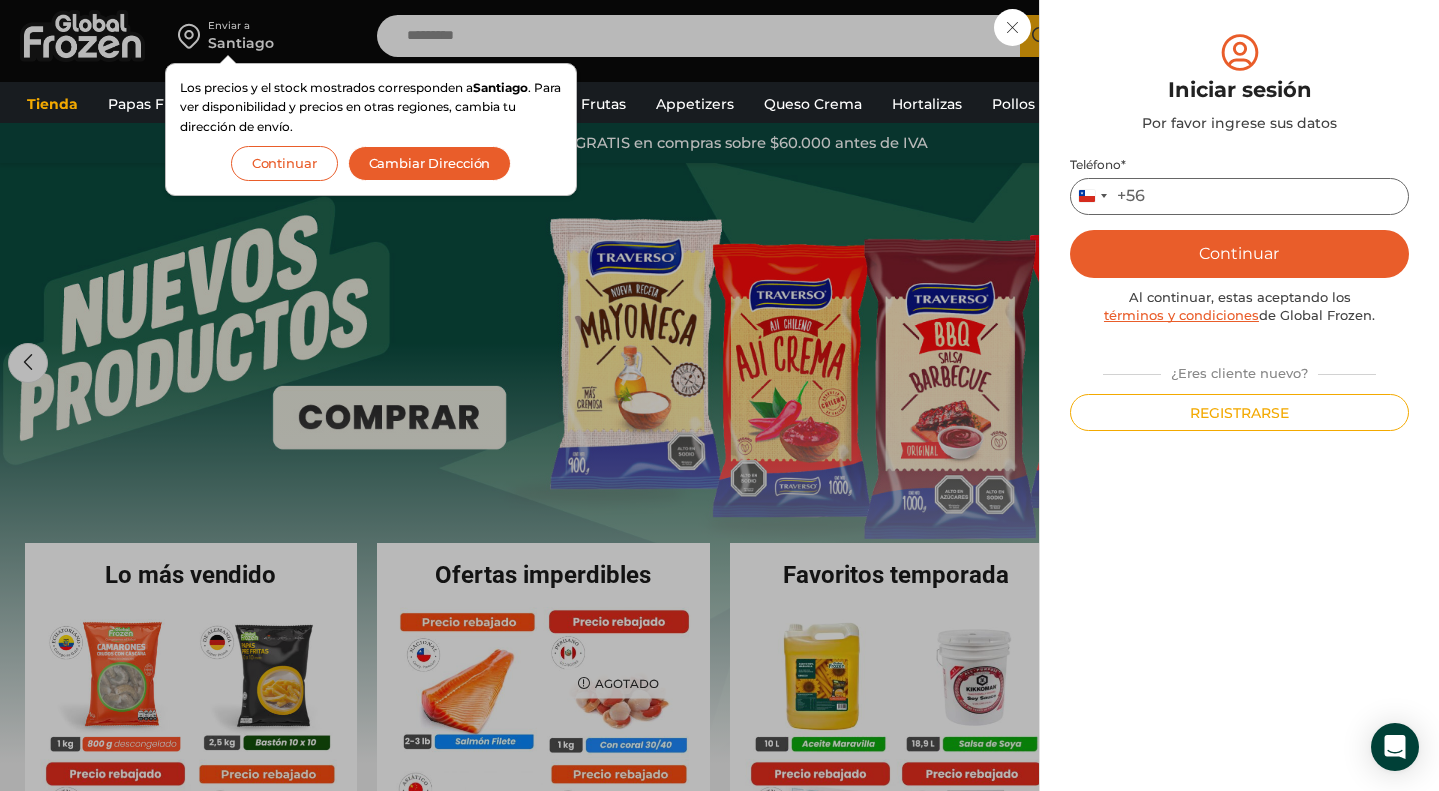 click on "Teléfono
*" at bounding box center (1239, 196) 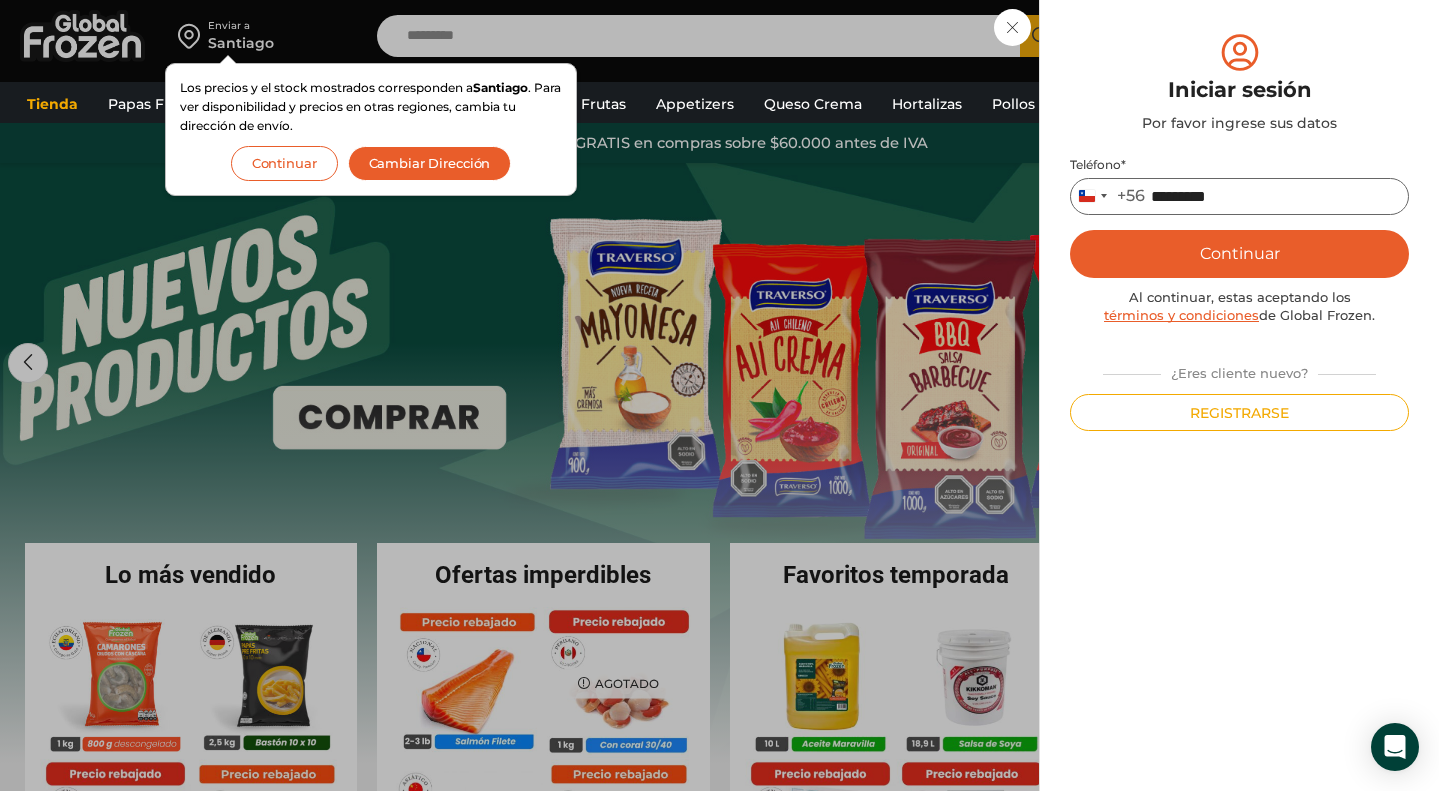 type on "*********" 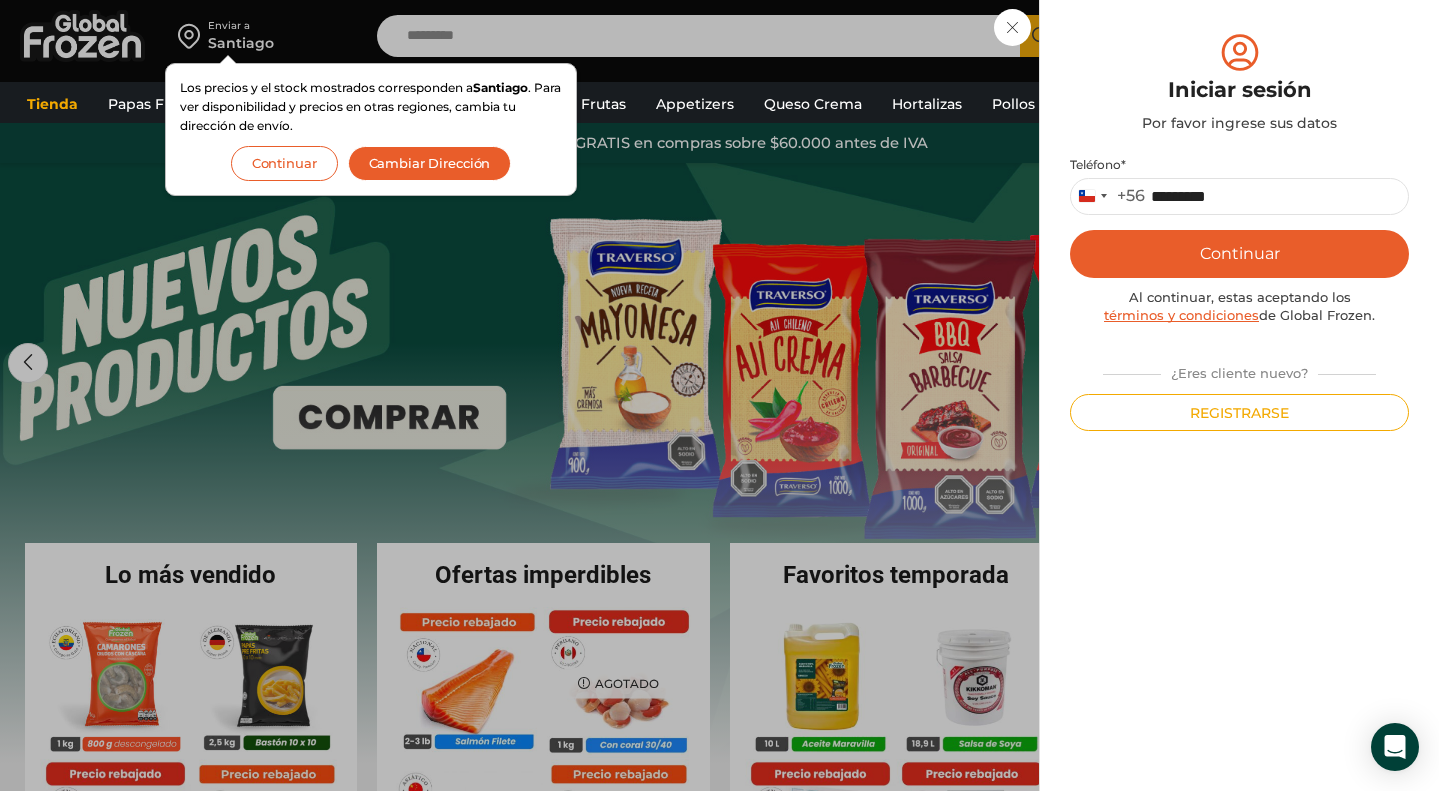 click on "Continuar" at bounding box center (1239, 254) 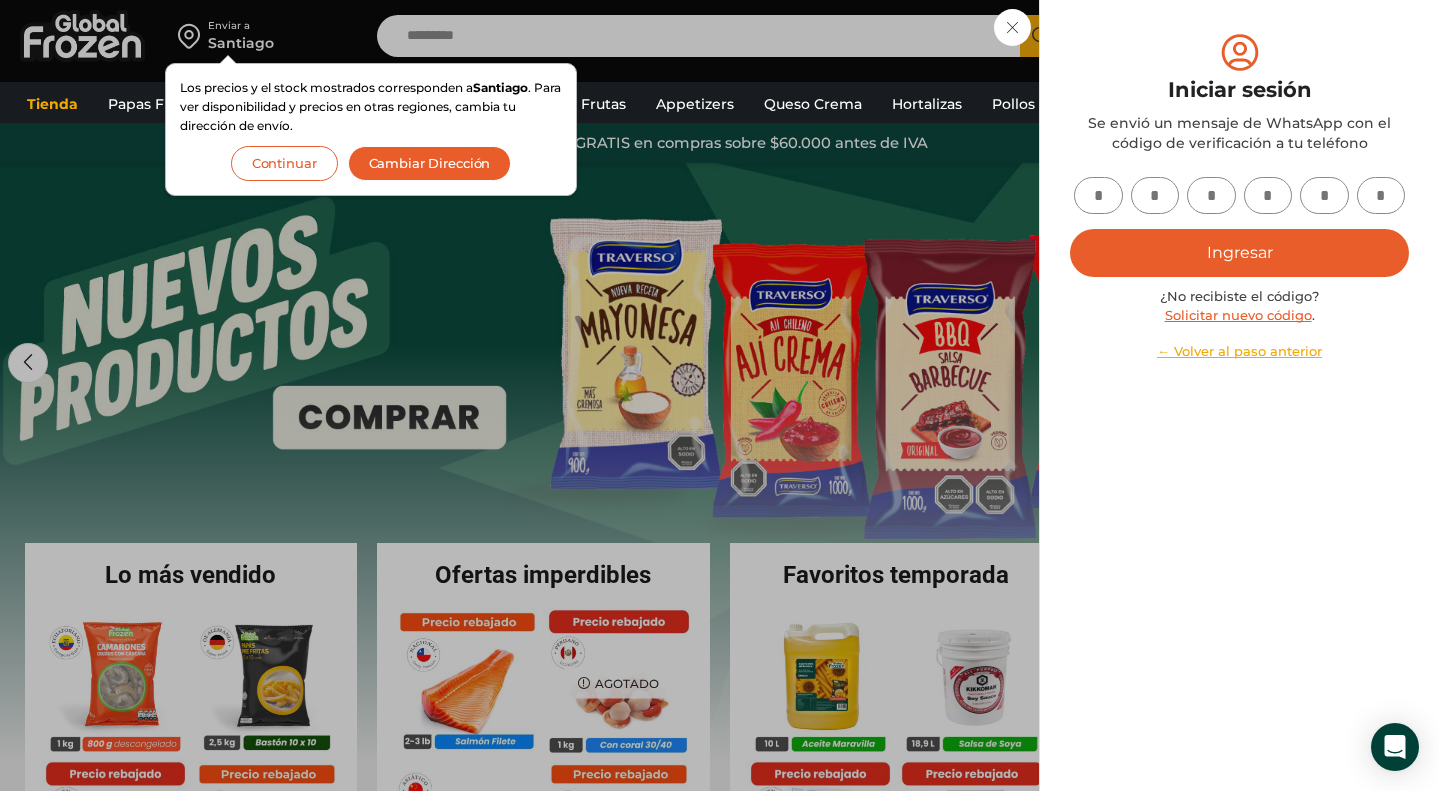 click at bounding box center (1098, 195) 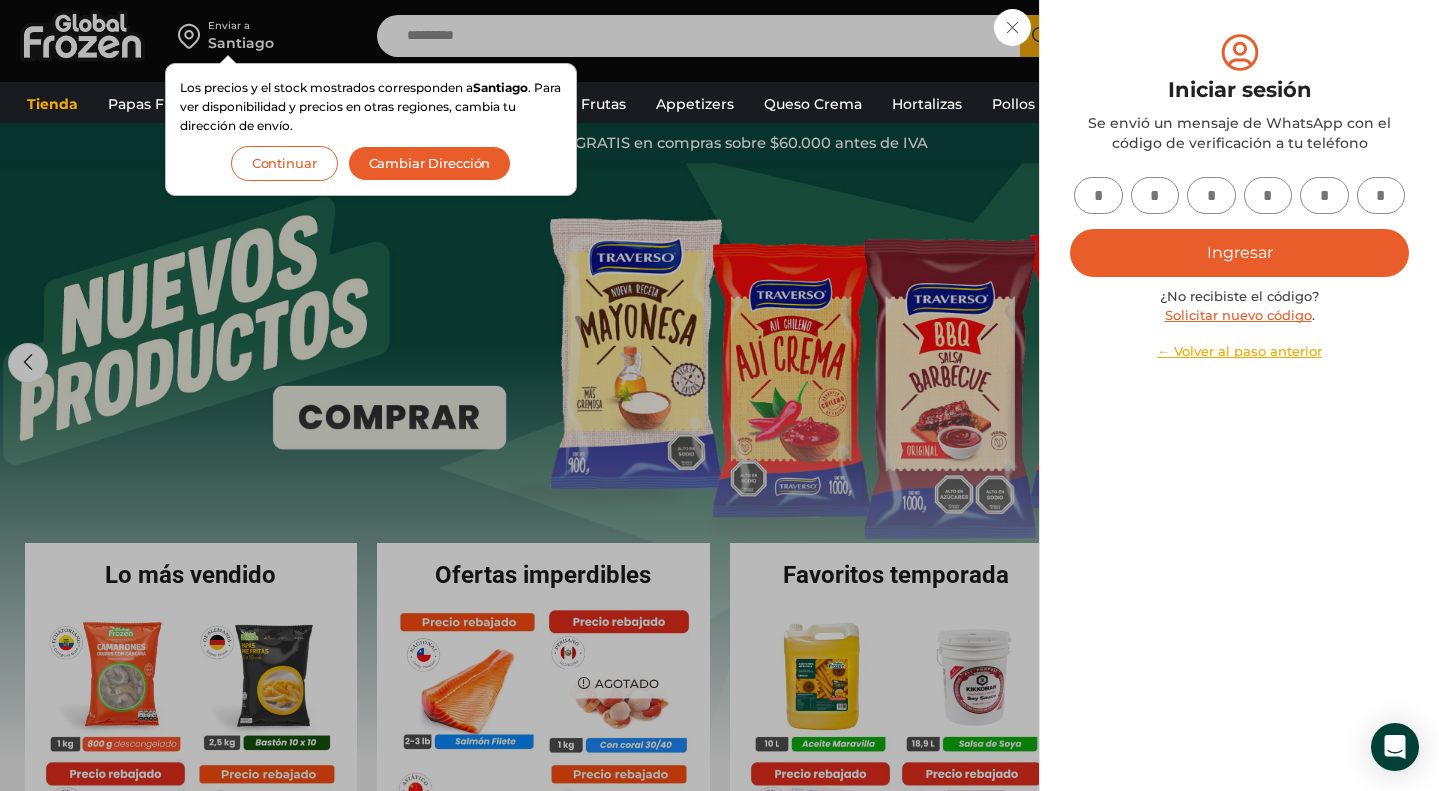 type on "*" 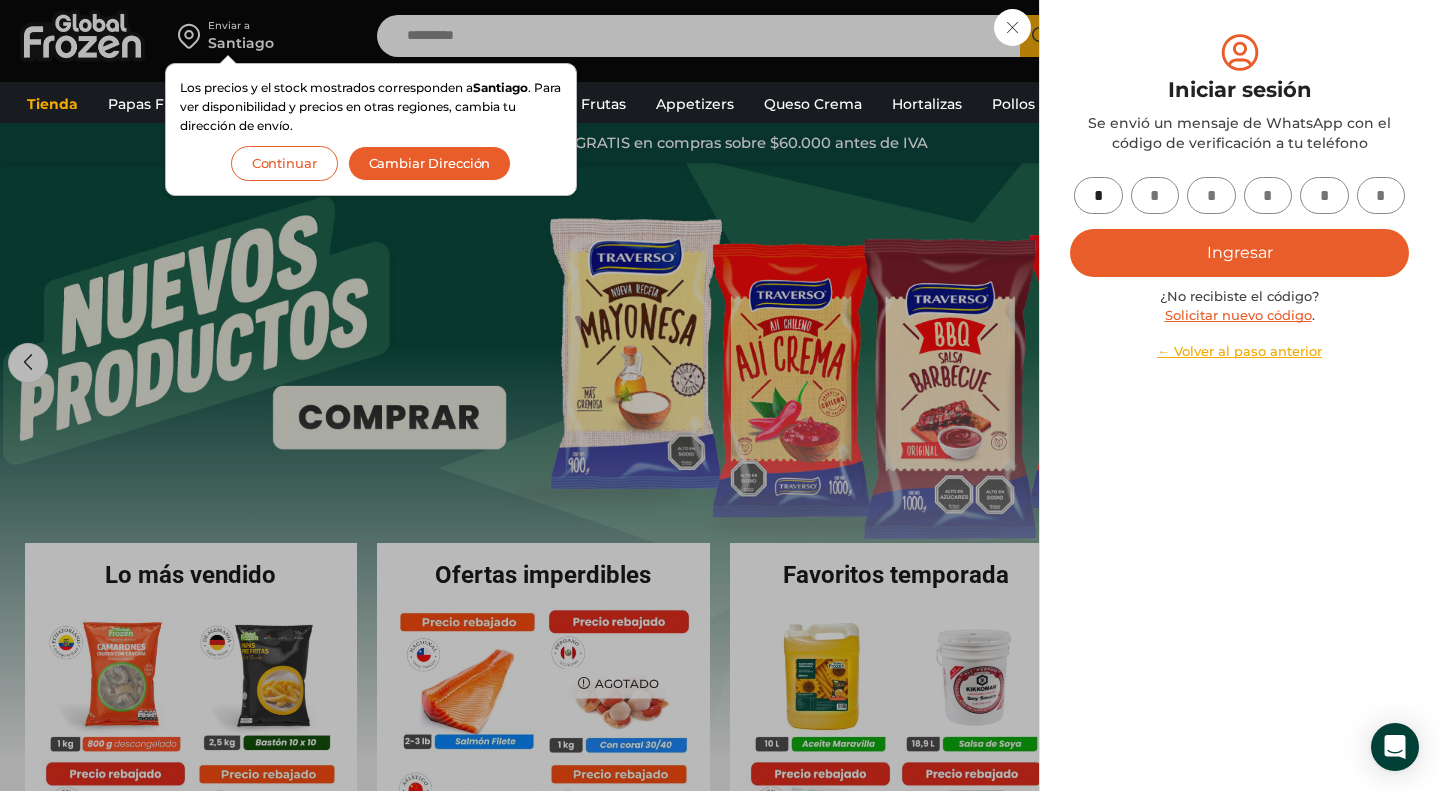 type on "*" 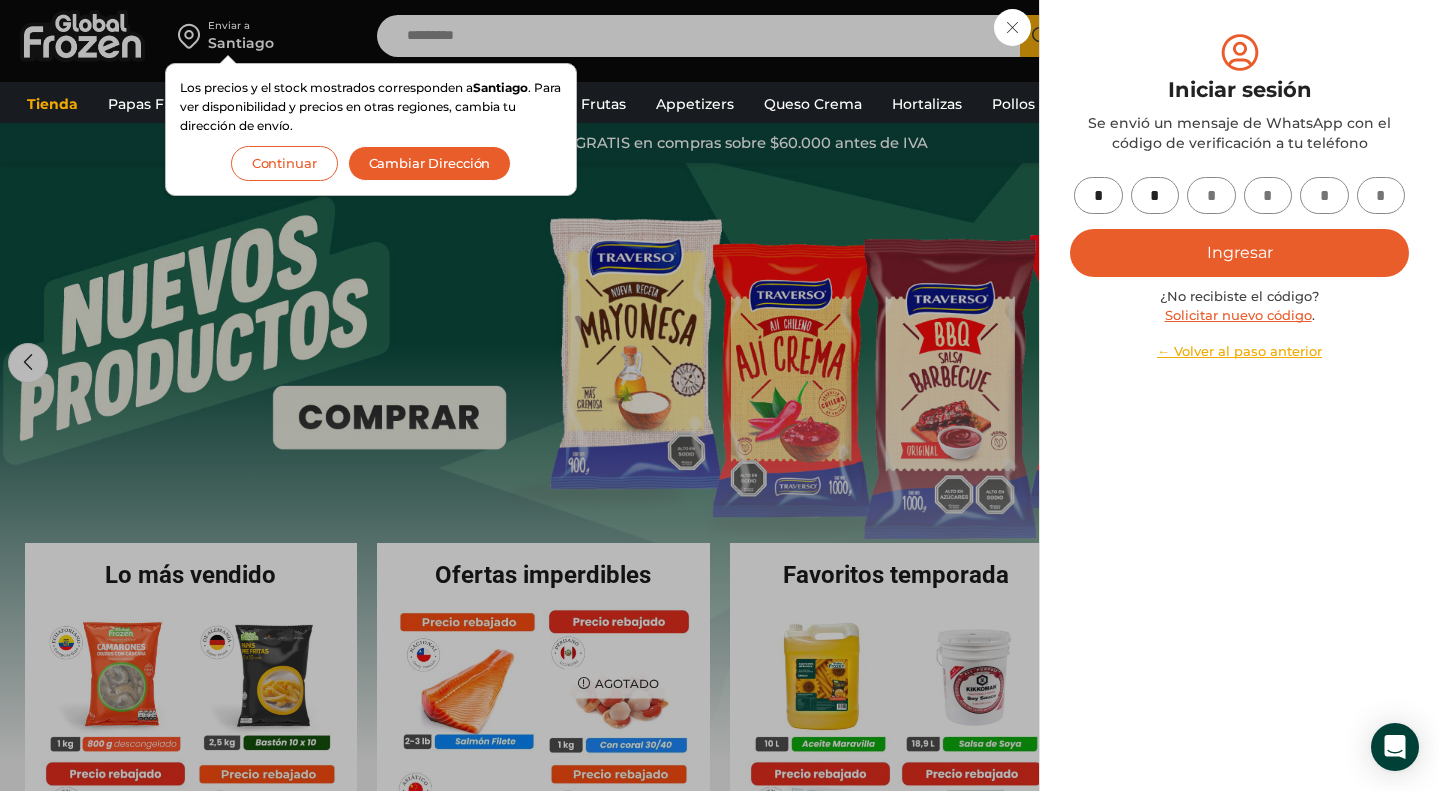 type on "*" 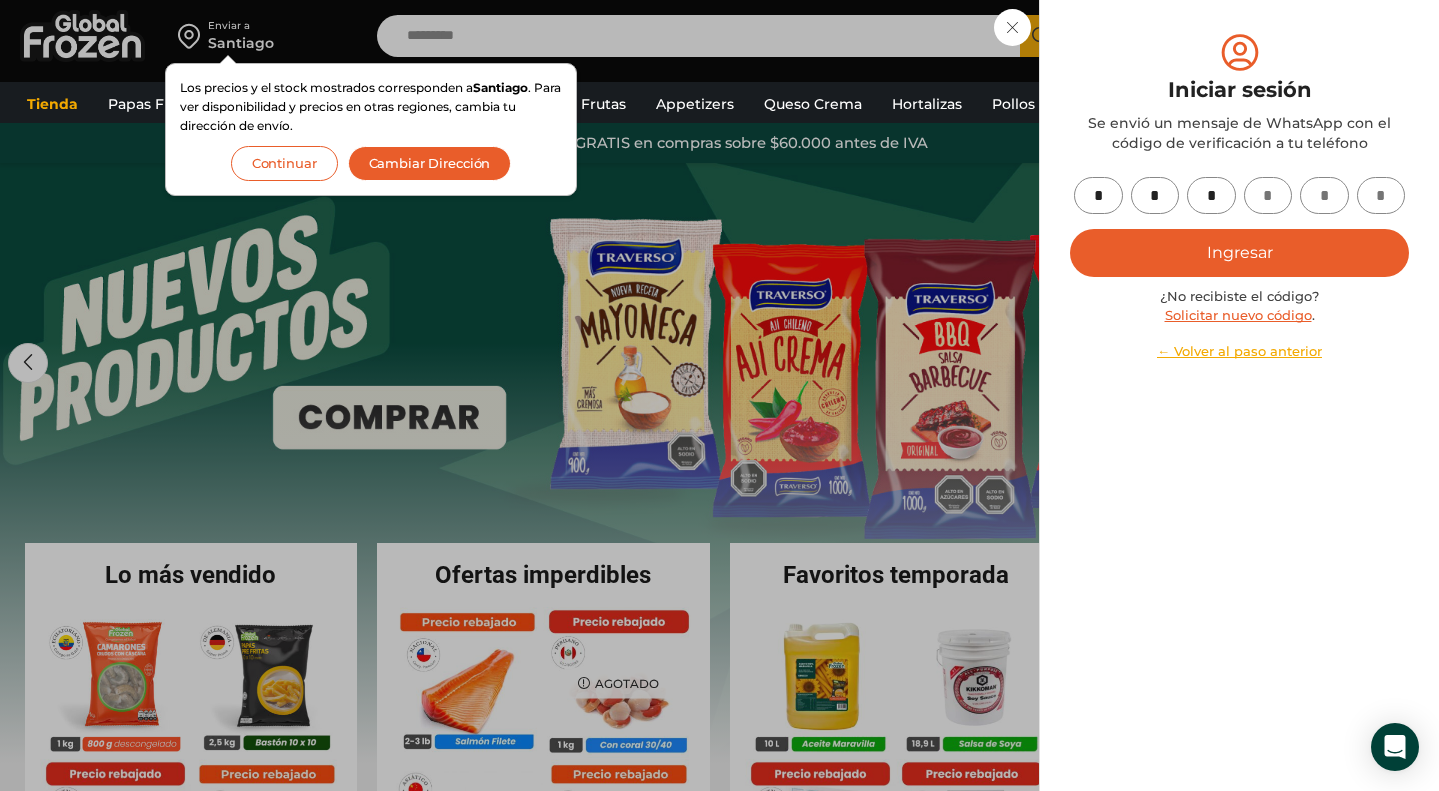 type on "*" 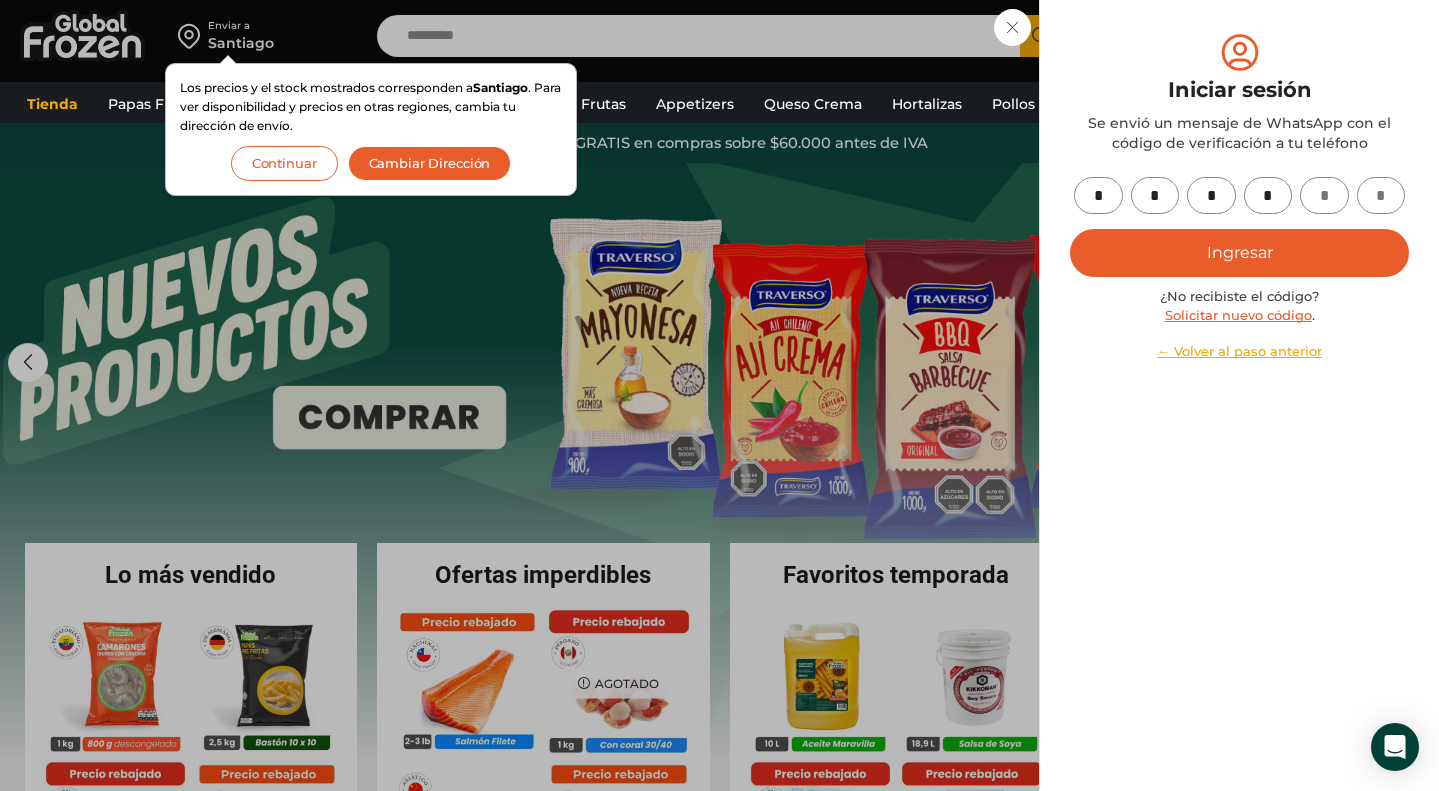 type on "*" 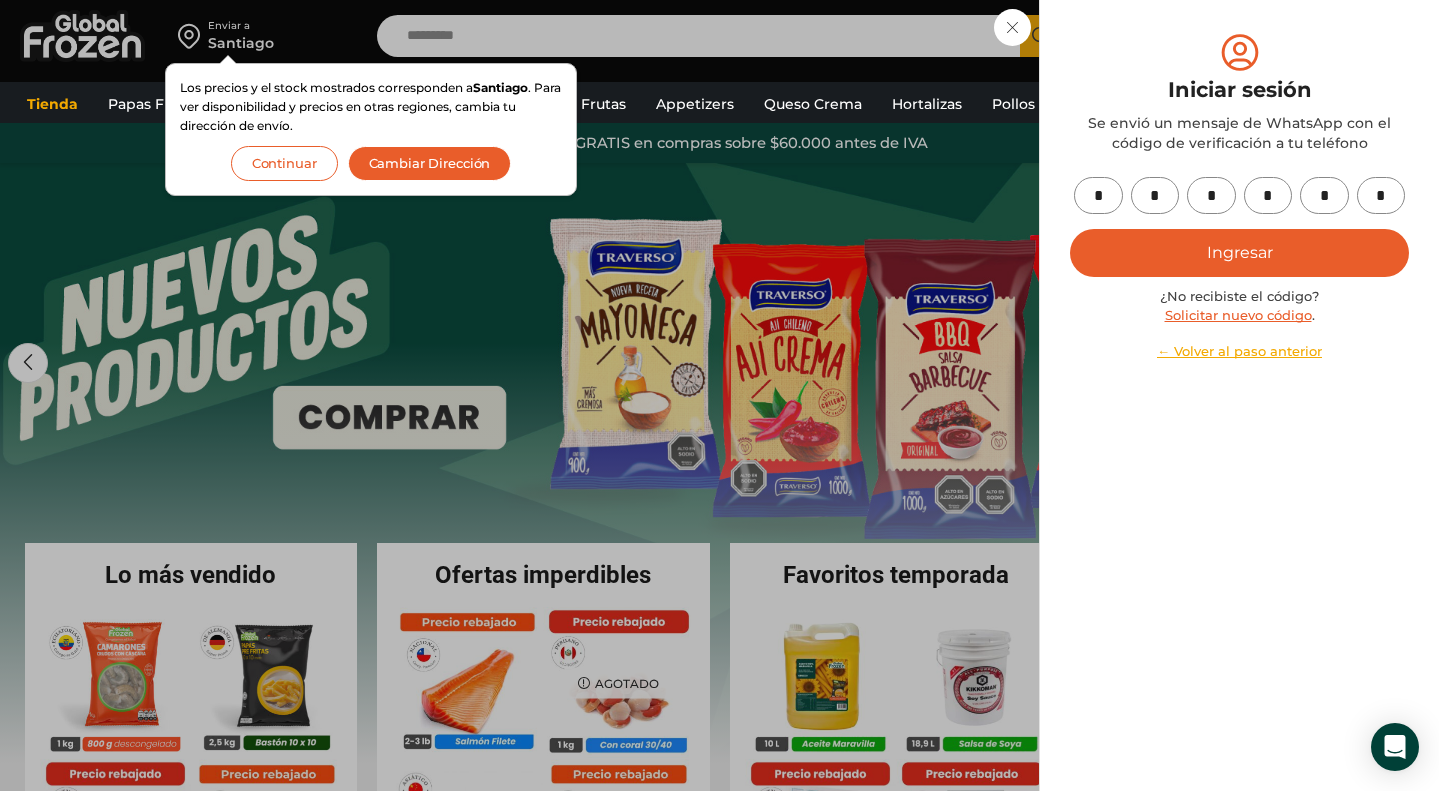 type on "*" 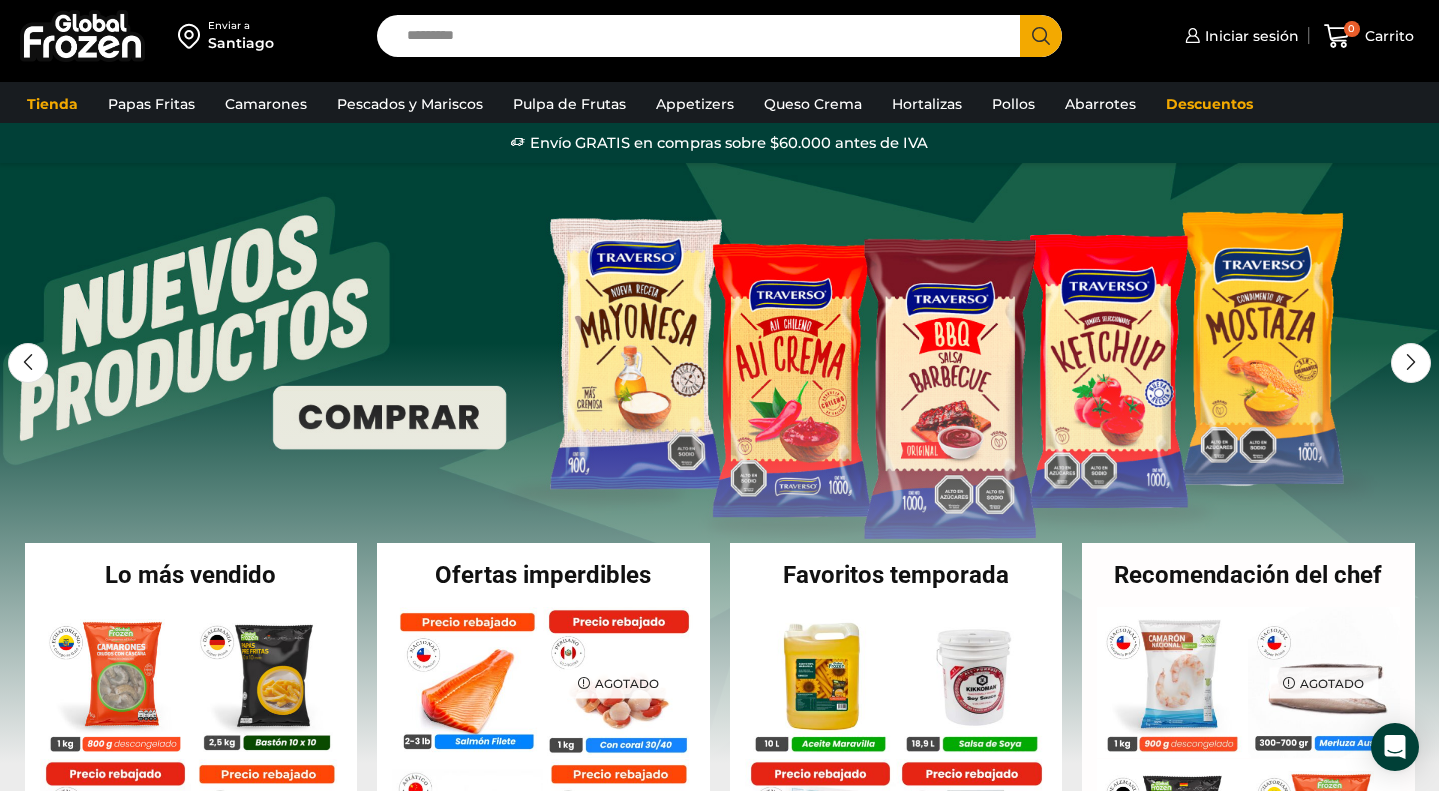 click on "Ingresar" at bounding box center (1389, 253) 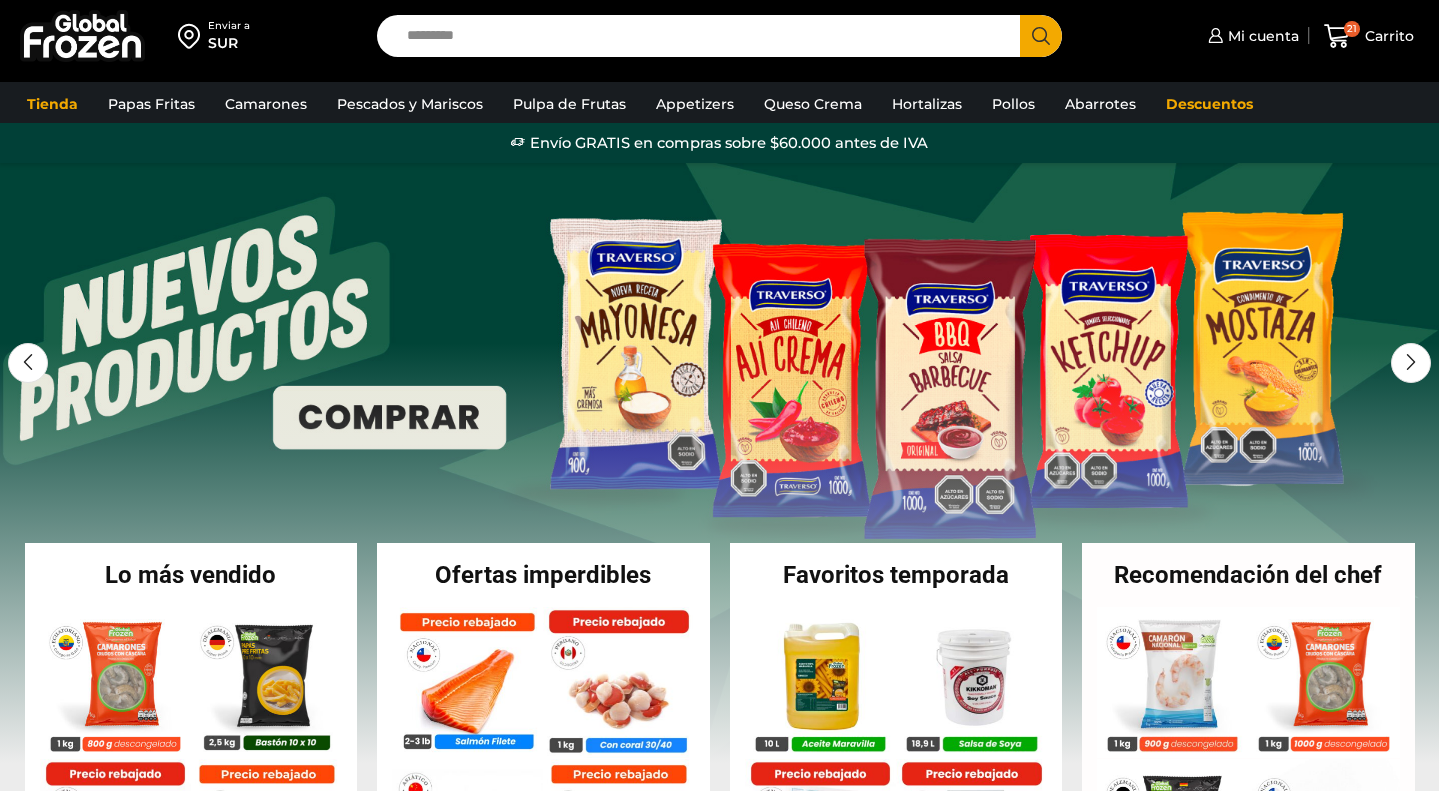 scroll, scrollTop: 0, scrollLeft: 0, axis: both 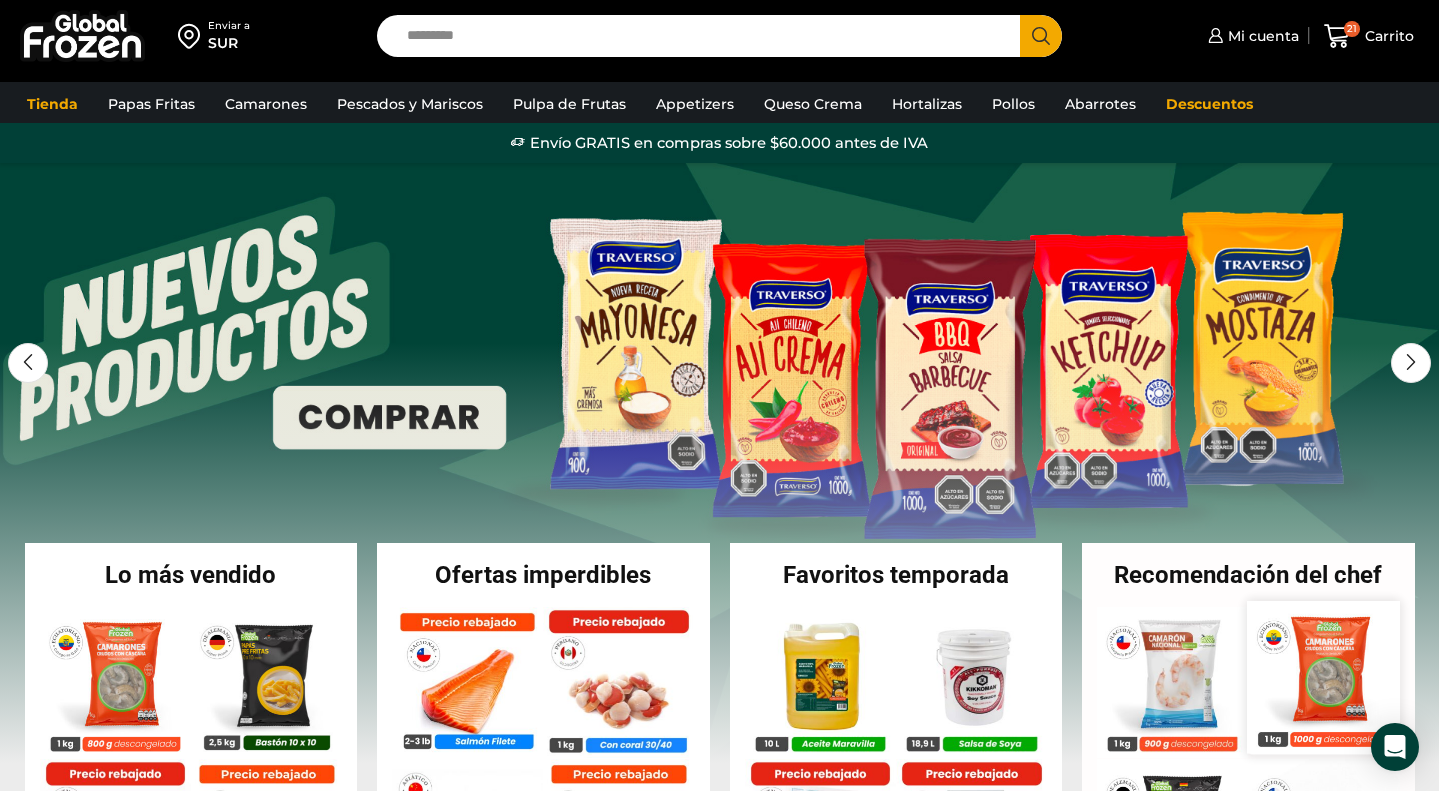 click at bounding box center [1324, 677] 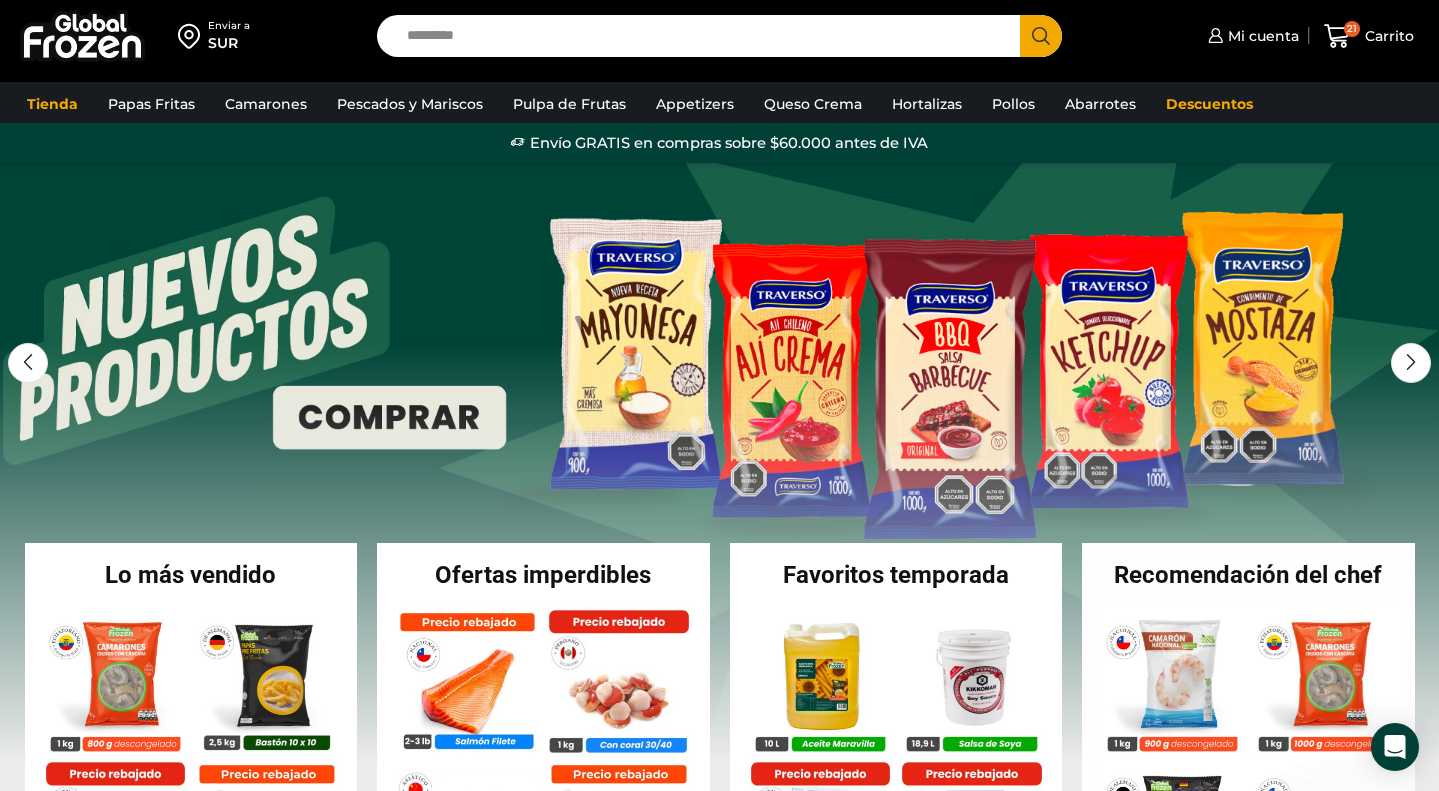 click on "Recomendación del chef
Hay stock
Camarón 100/200 Cocido Pelado – Premium – Caja 10 kg
$ 12.598
Agregar al carrito
Vista Rápida
Hay stock
$" at bounding box center [1248, 737] 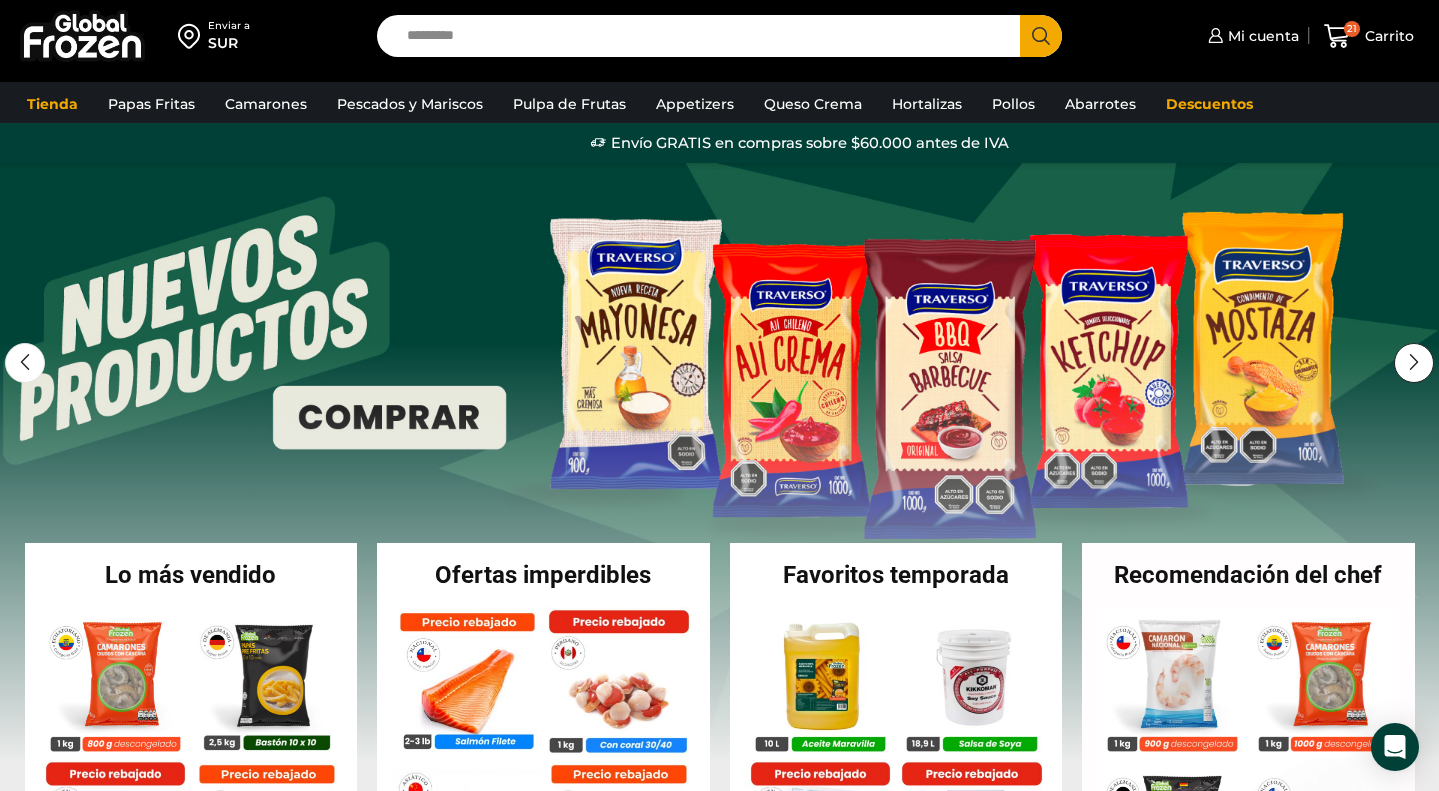 click at bounding box center (2158, 463) 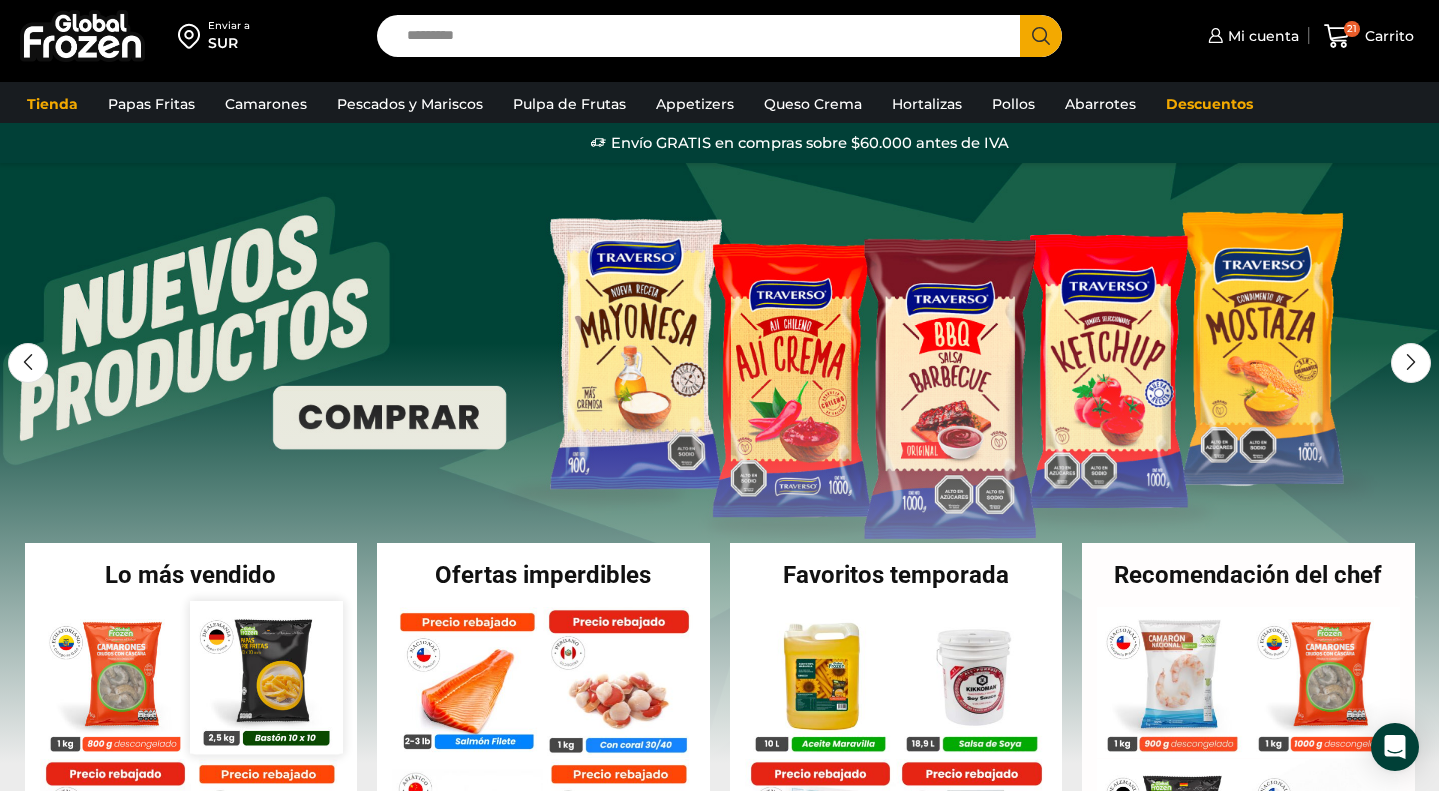 click at bounding box center [266, 677] 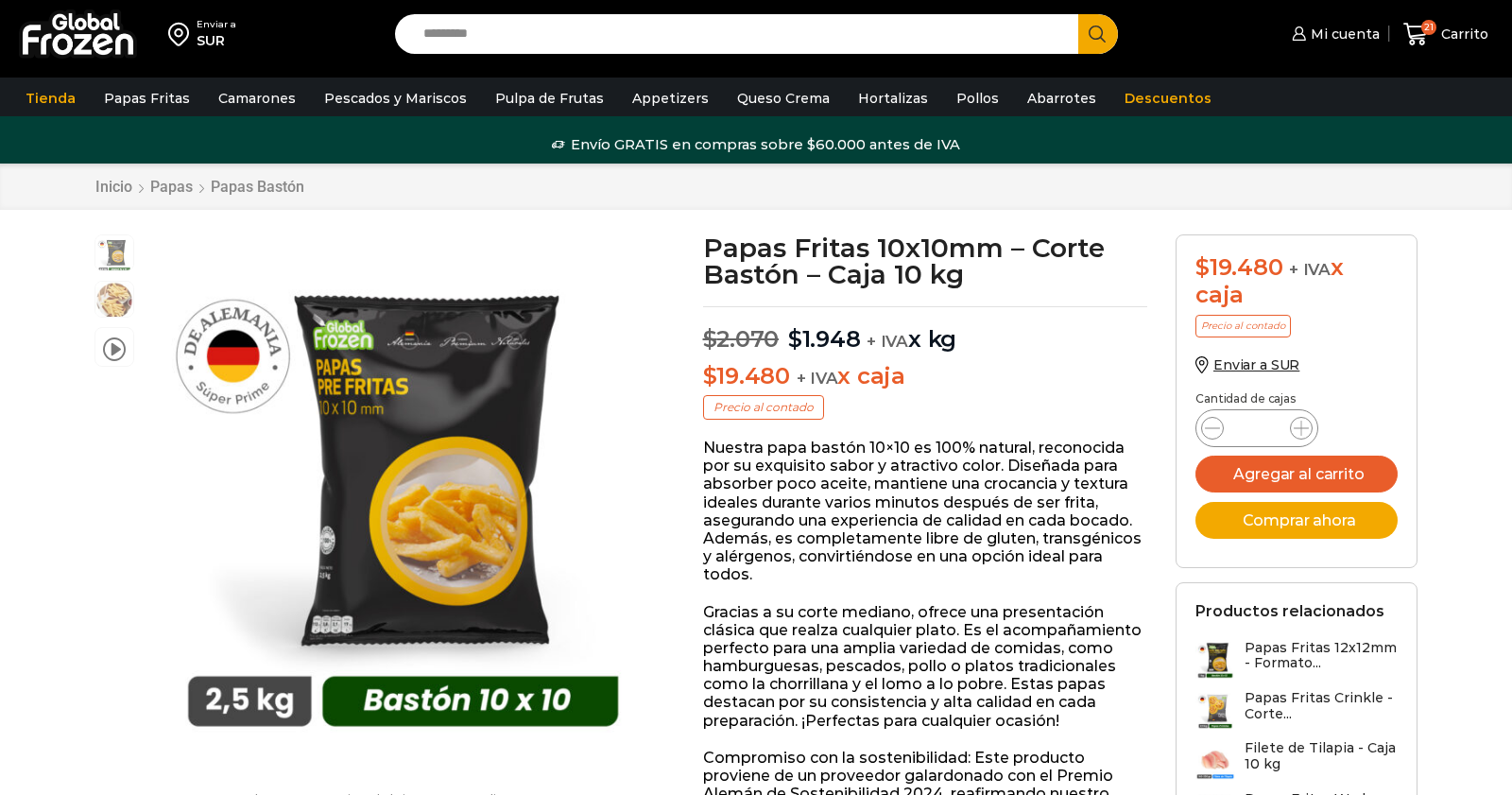 scroll, scrollTop: 1, scrollLeft: 0, axis: vertical 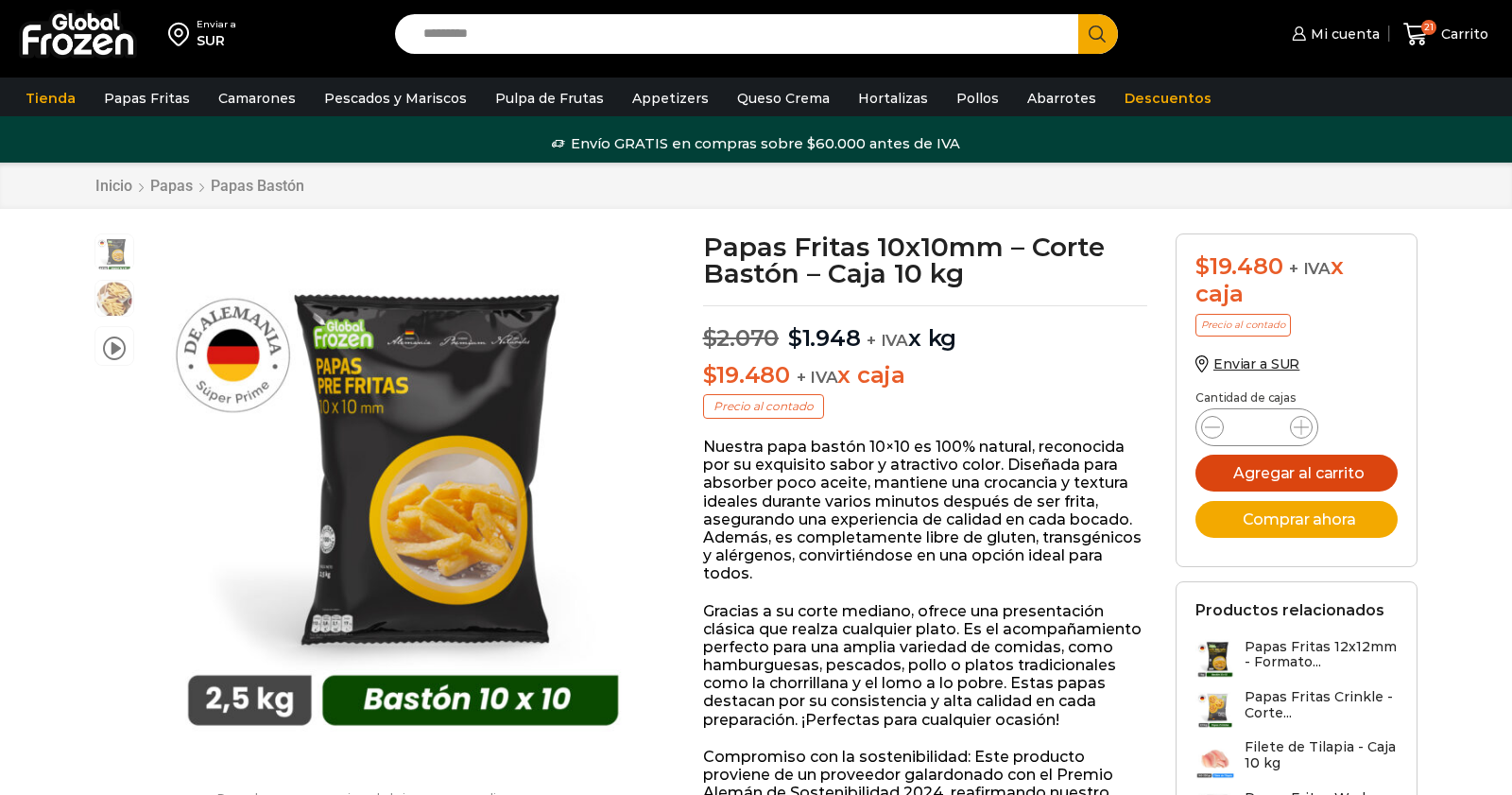 click on "Agregar al carrito" at bounding box center (1297, 473) 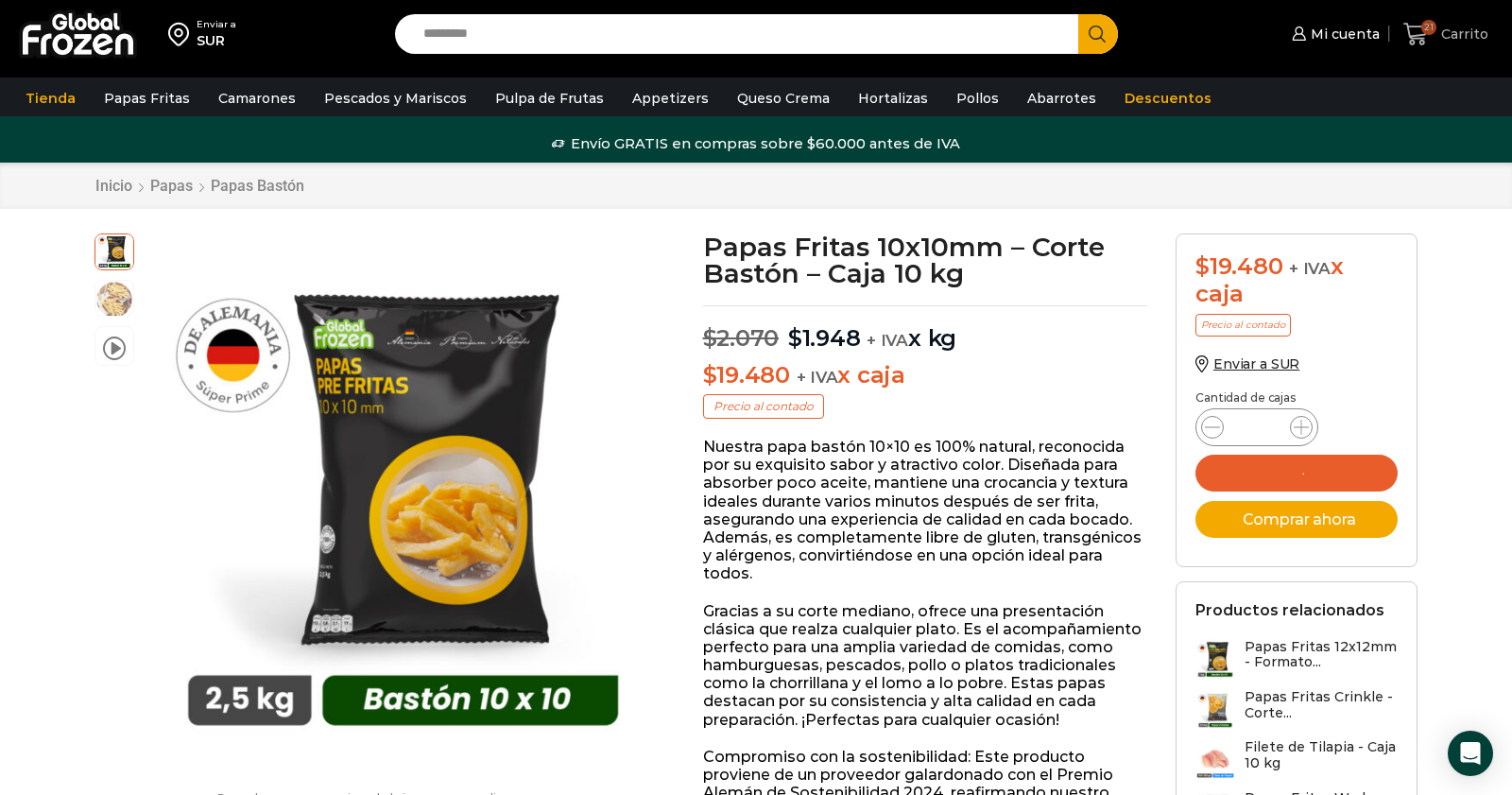 click on "21" at bounding box center [1419, 34] 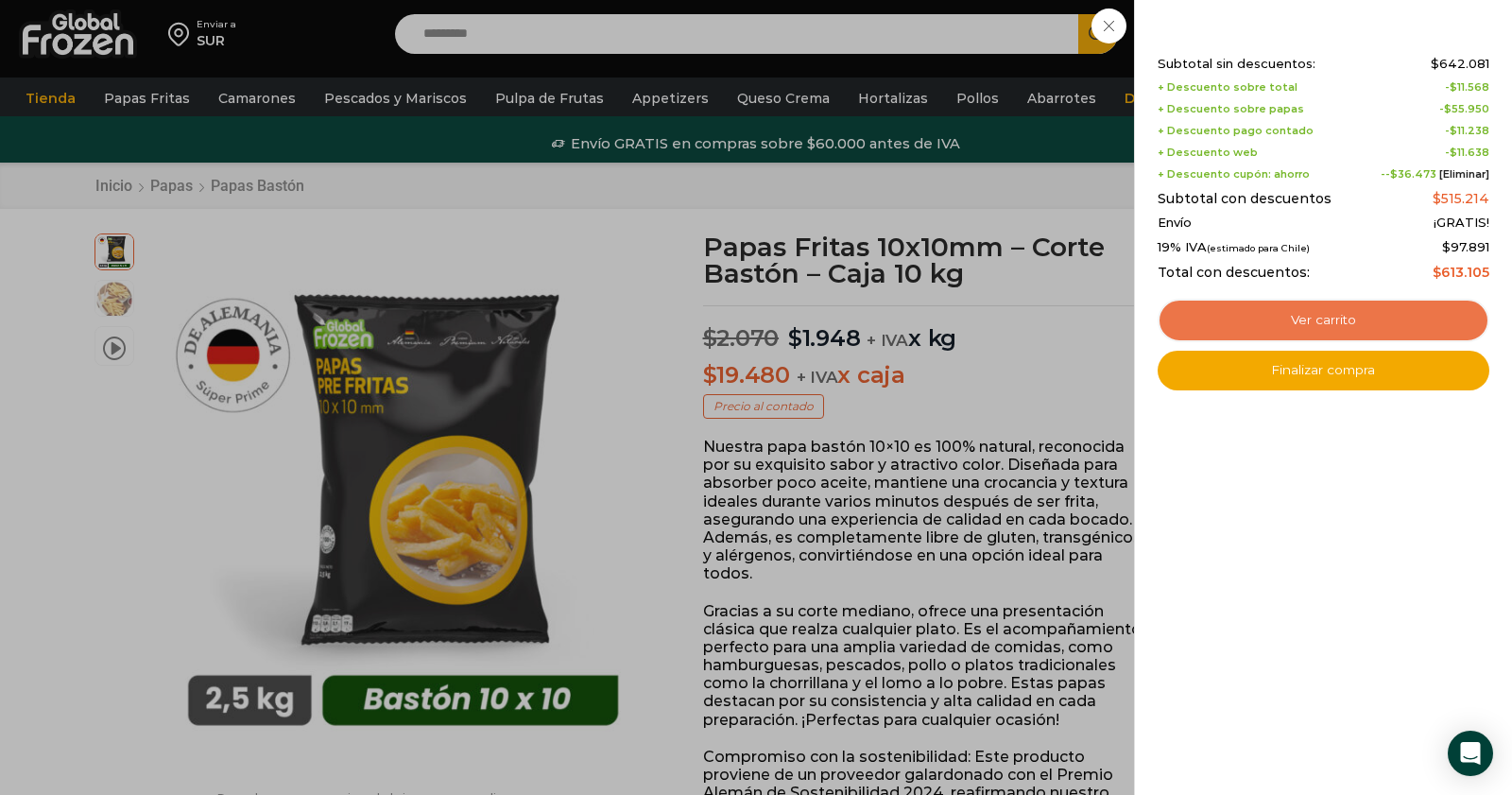 click on "Ver carrito" at bounding box center (1323, 320) 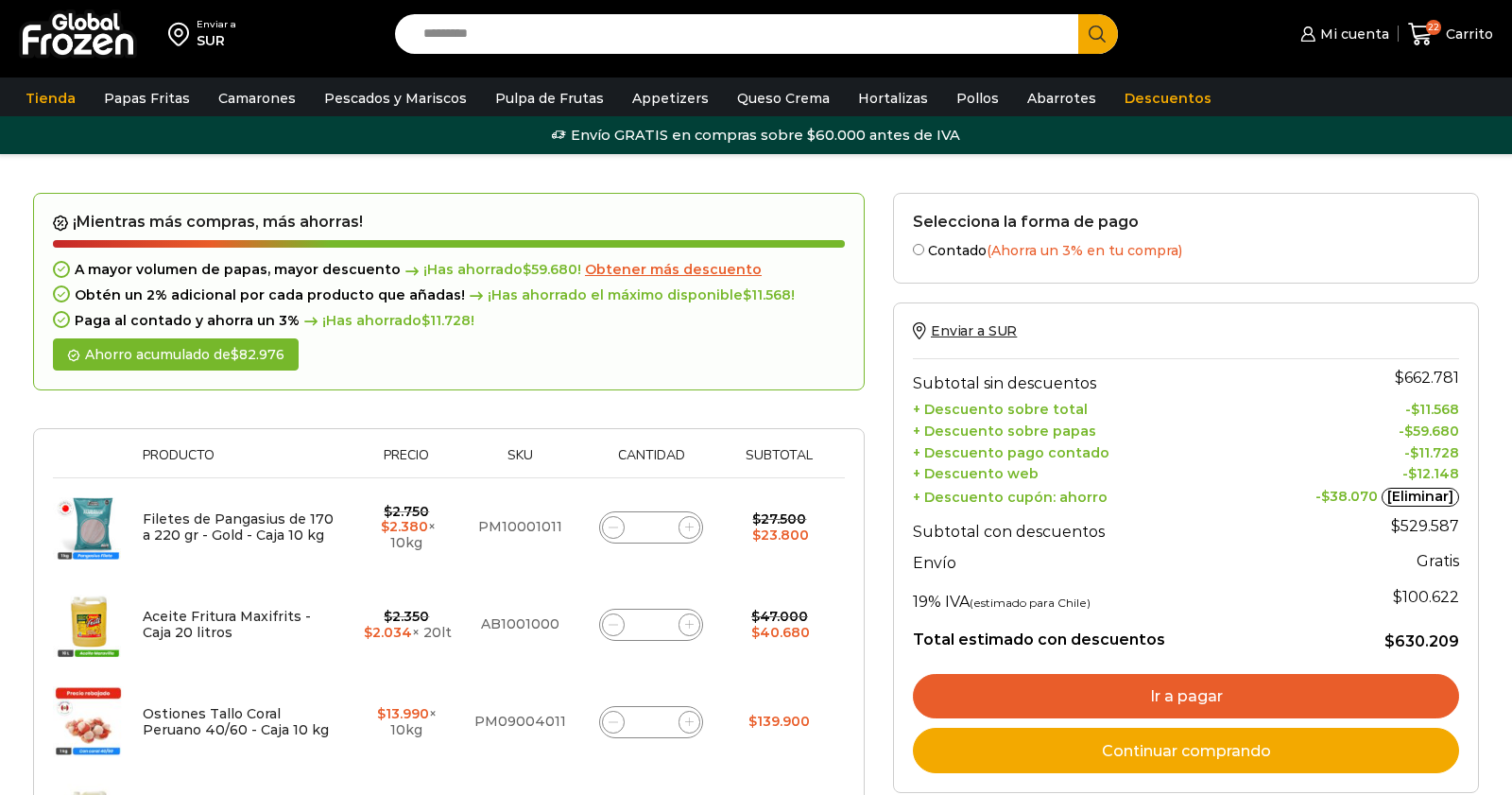 scroll, scrollTop: 0, scrollLeft: 0, axis: both 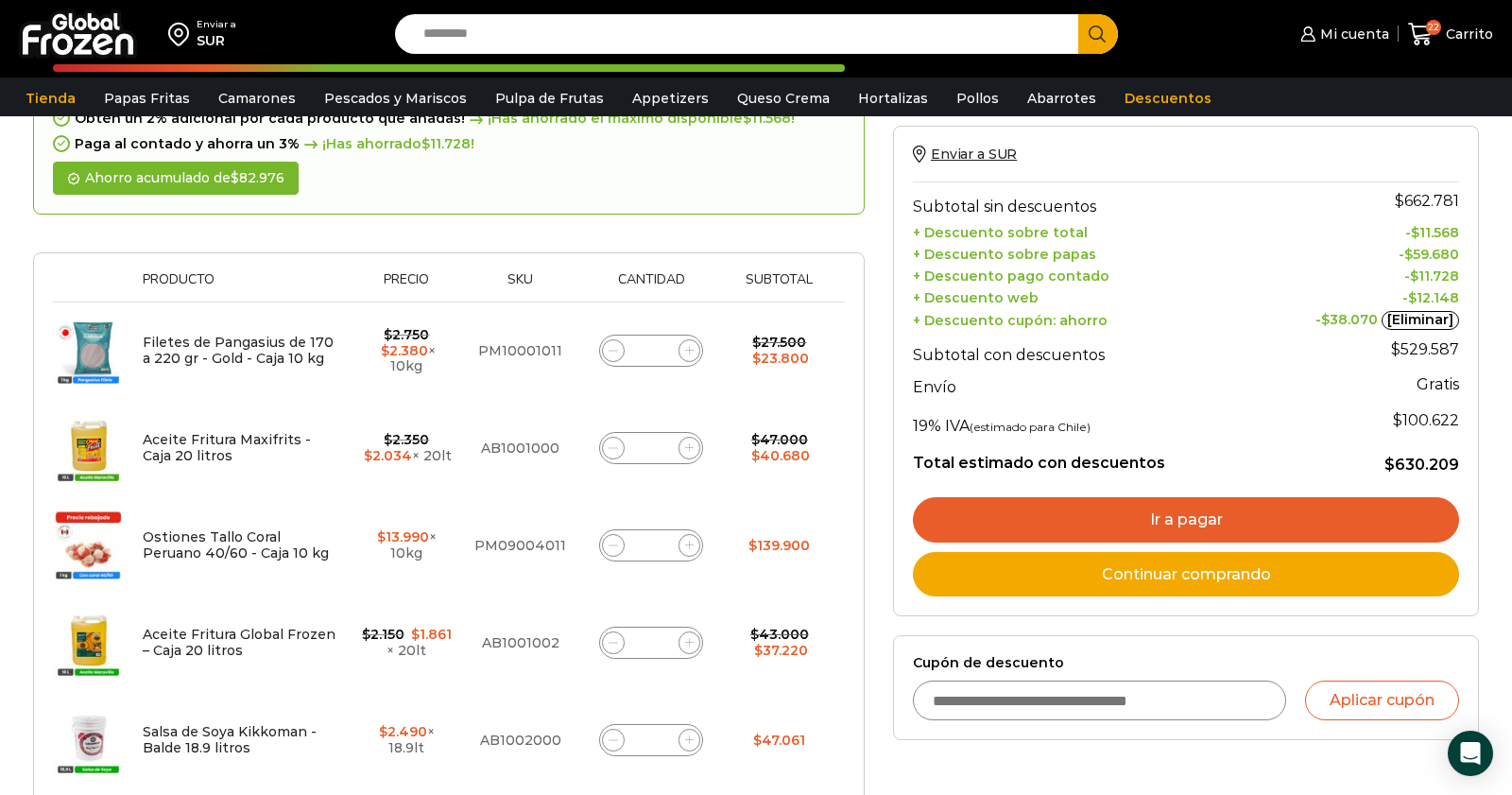 click on "Cupón de descuento" at bounding box center (1099, 700) 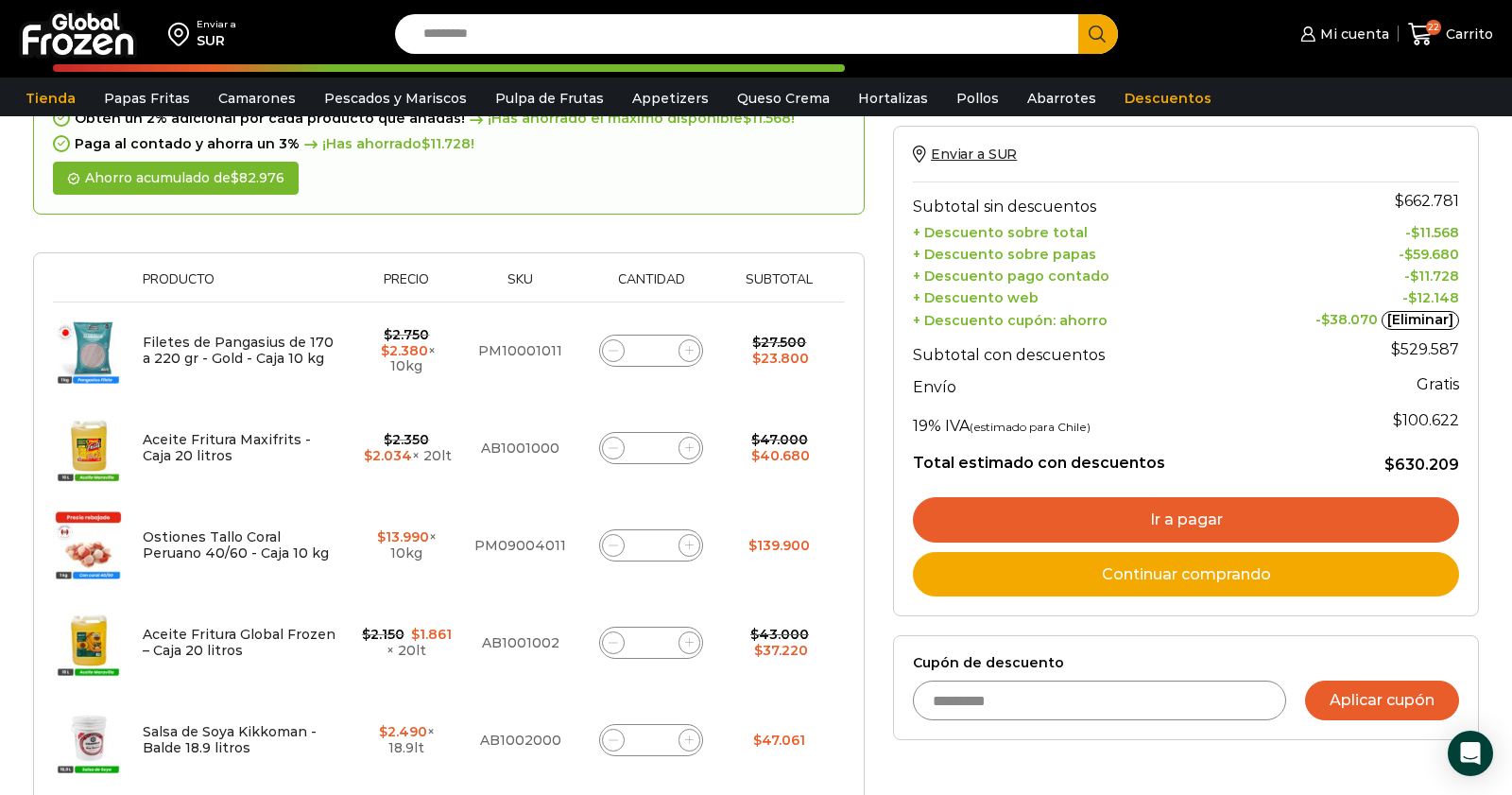 type on "*********" 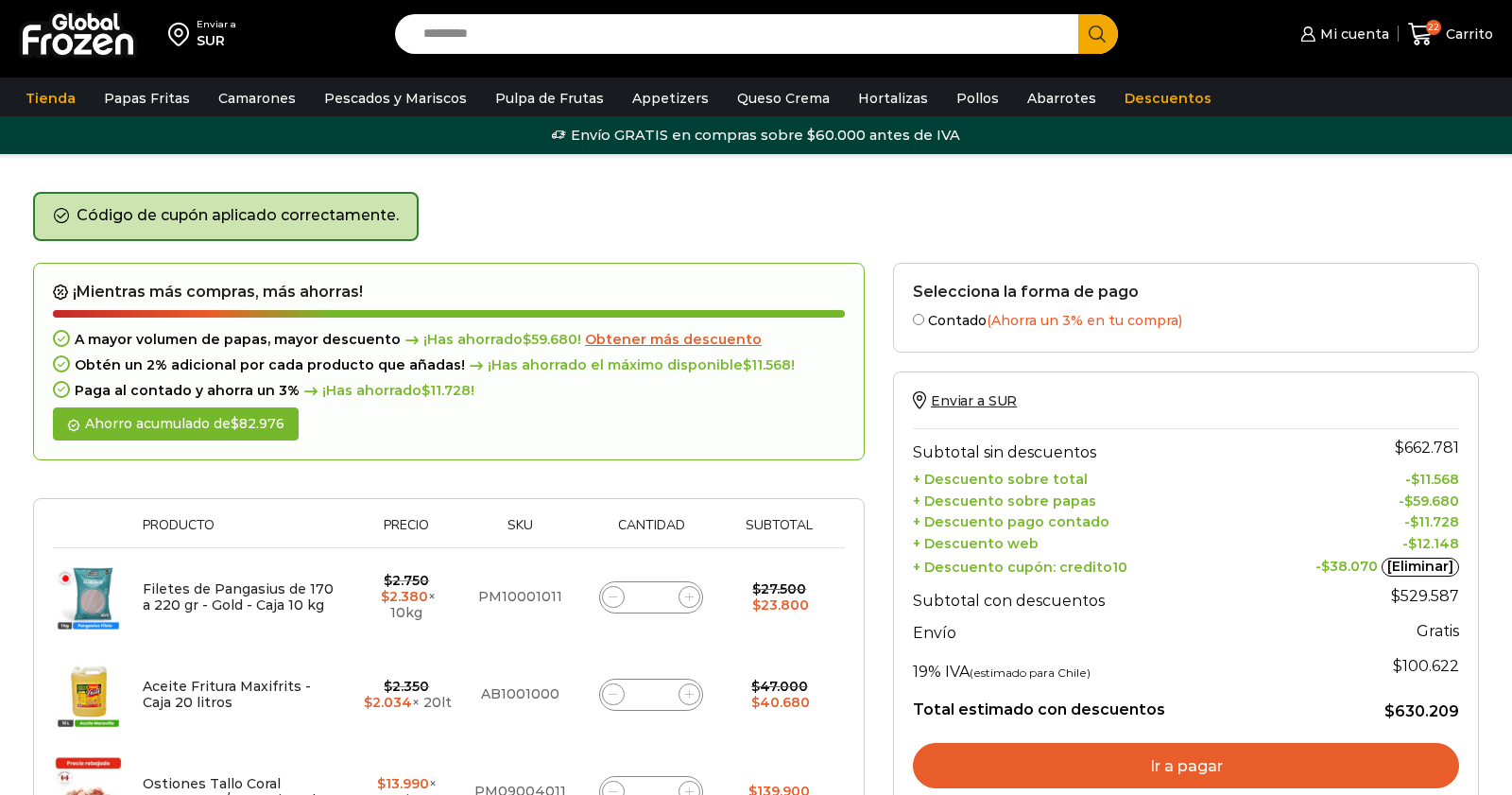 scroll, scrollTop: 0, scrollLeft: 0, axis: both 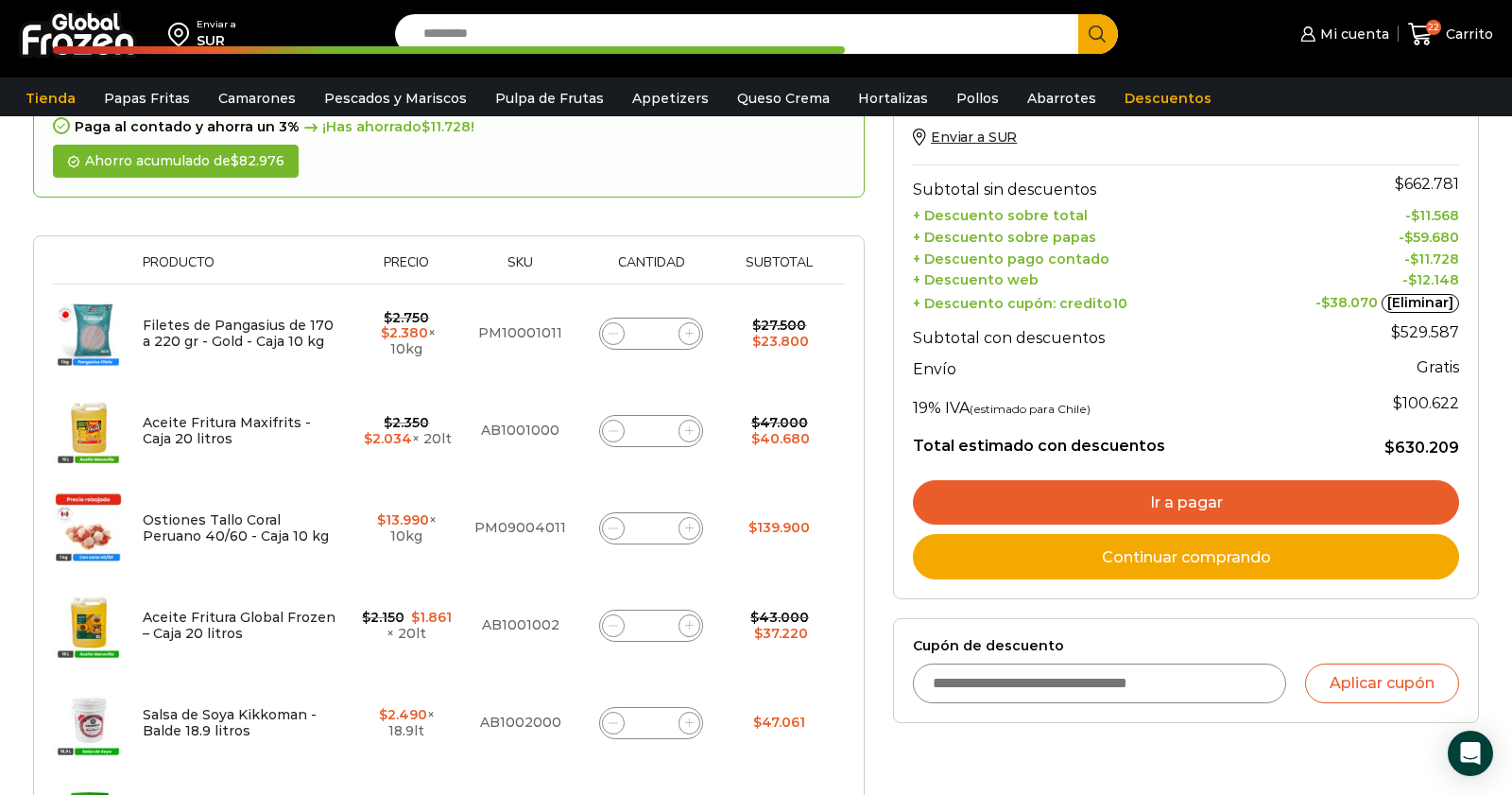click on "Cupón de descuento" at bounding box center [1099, 683] 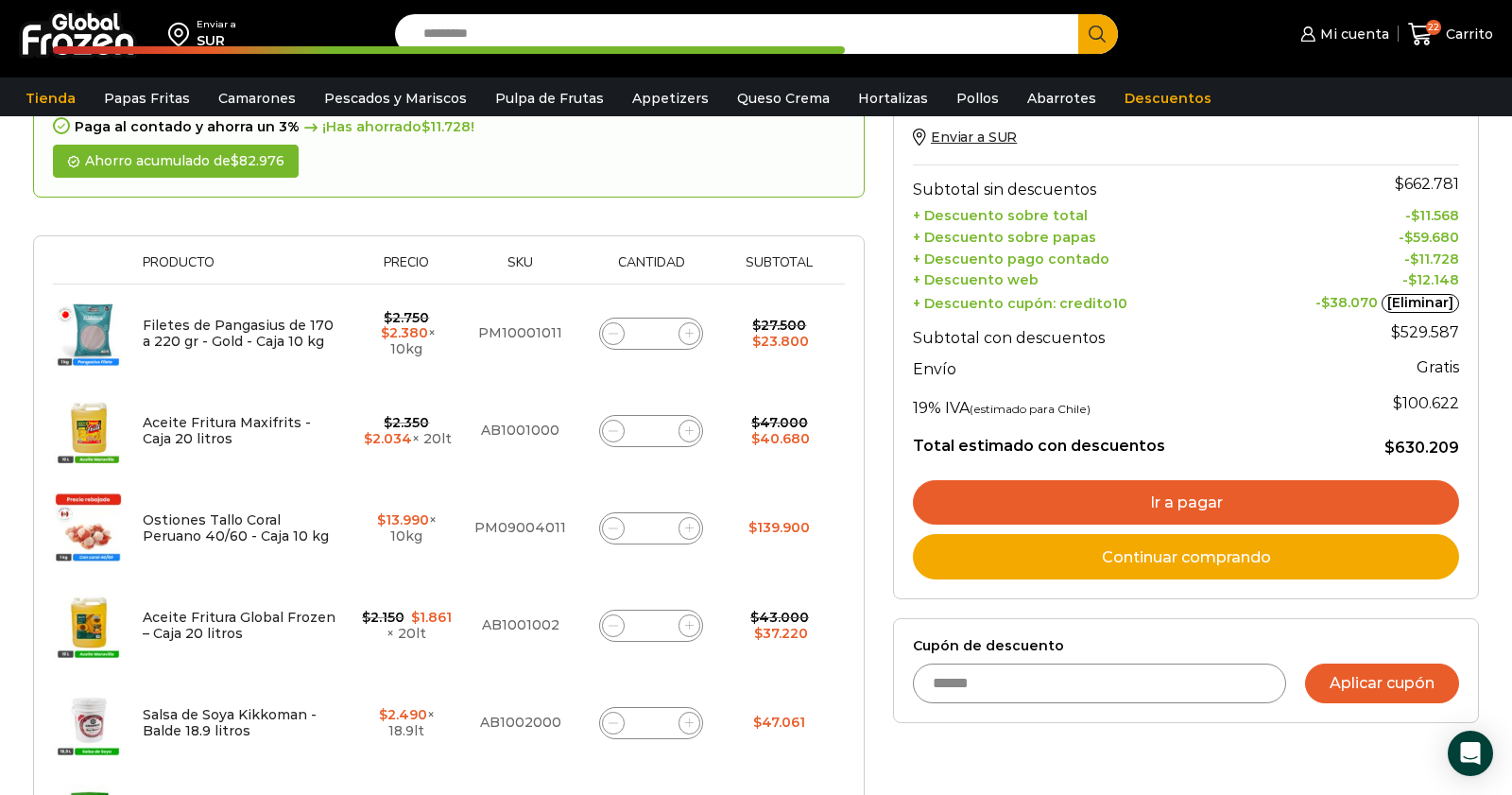 type on "******" 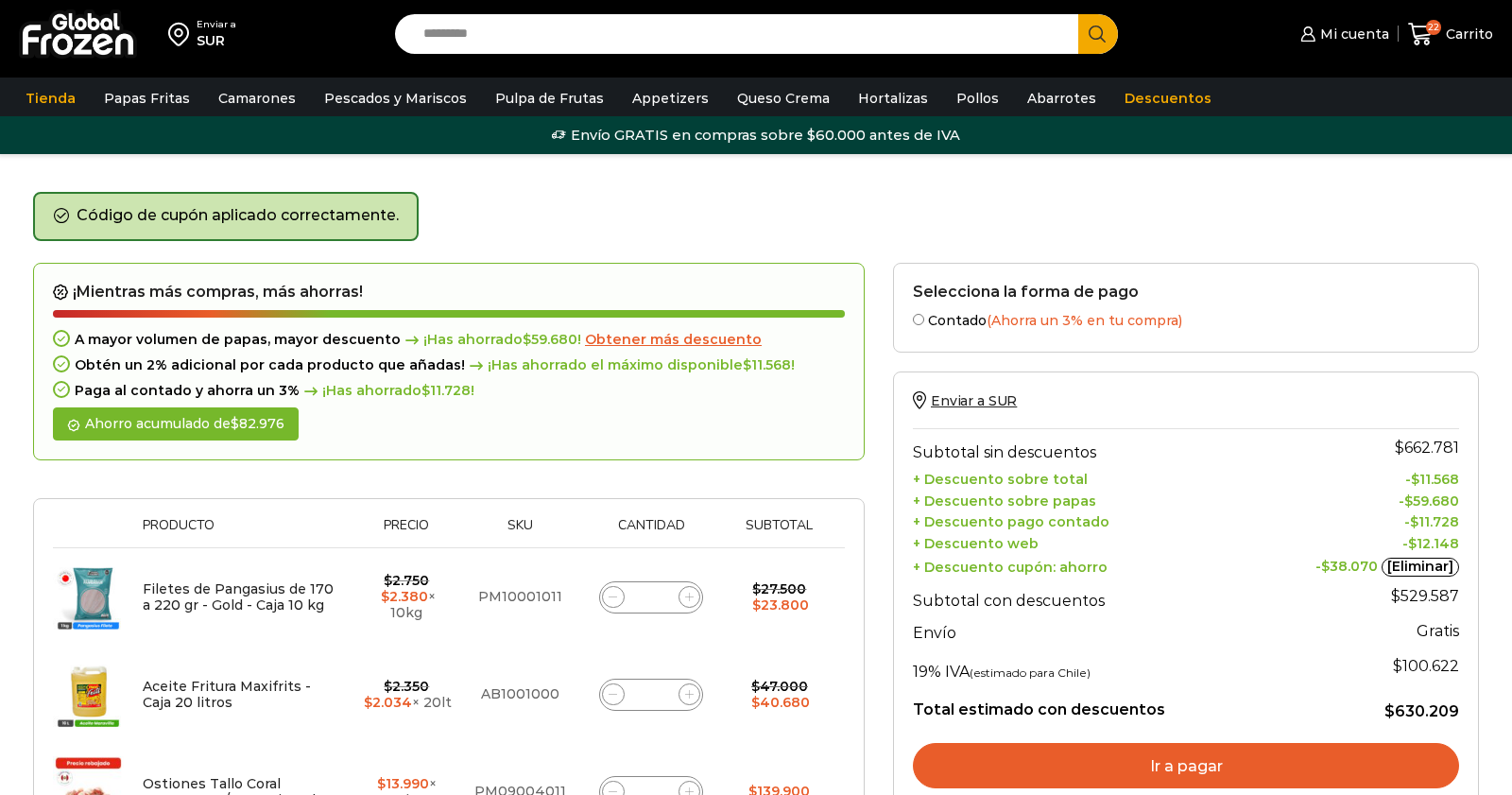 scroll, scrollTop: 0, scrollLeft: 0, axis: both 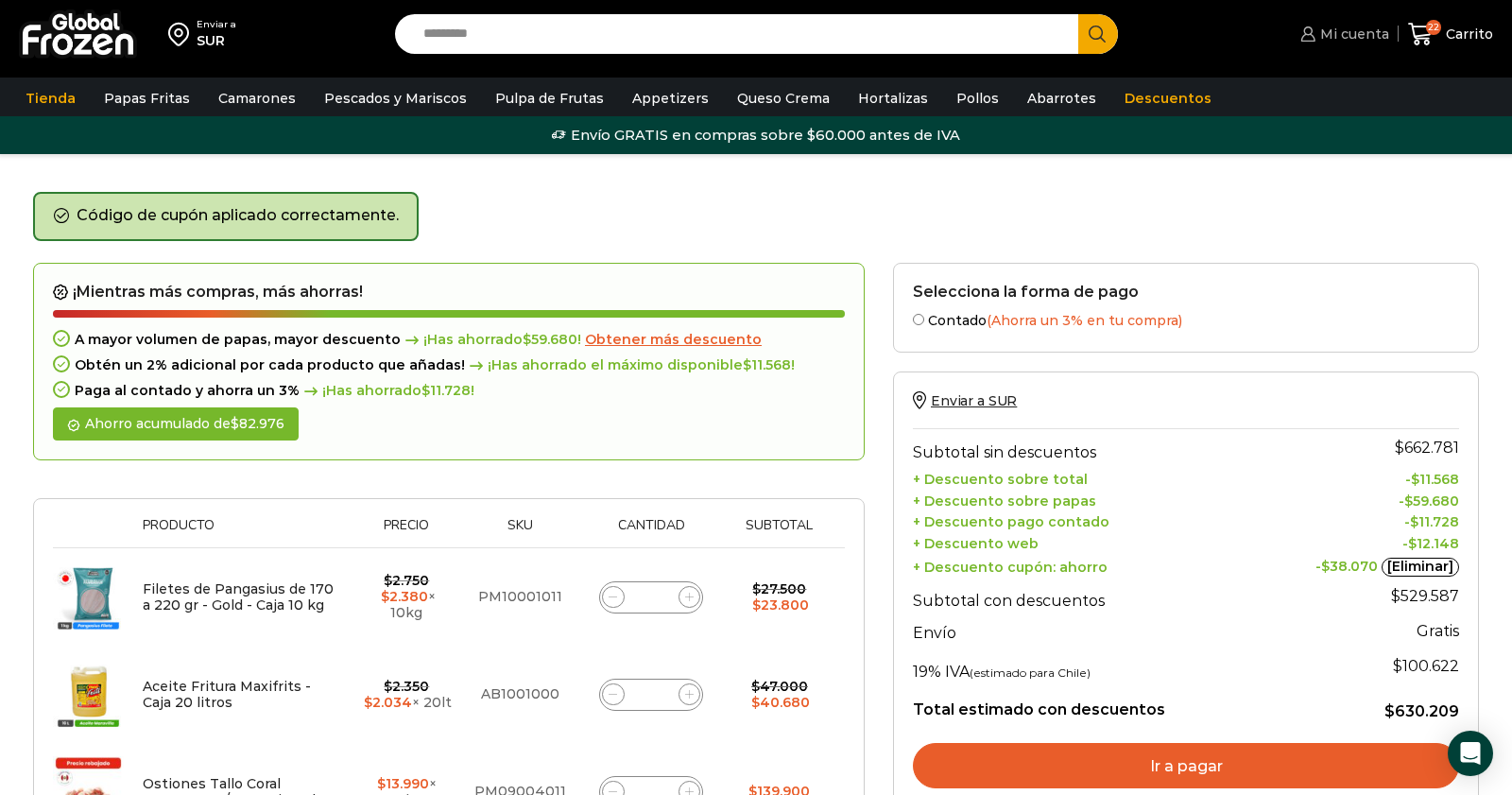 click on "Mi cuenta" at bounding box center [1352, 34] 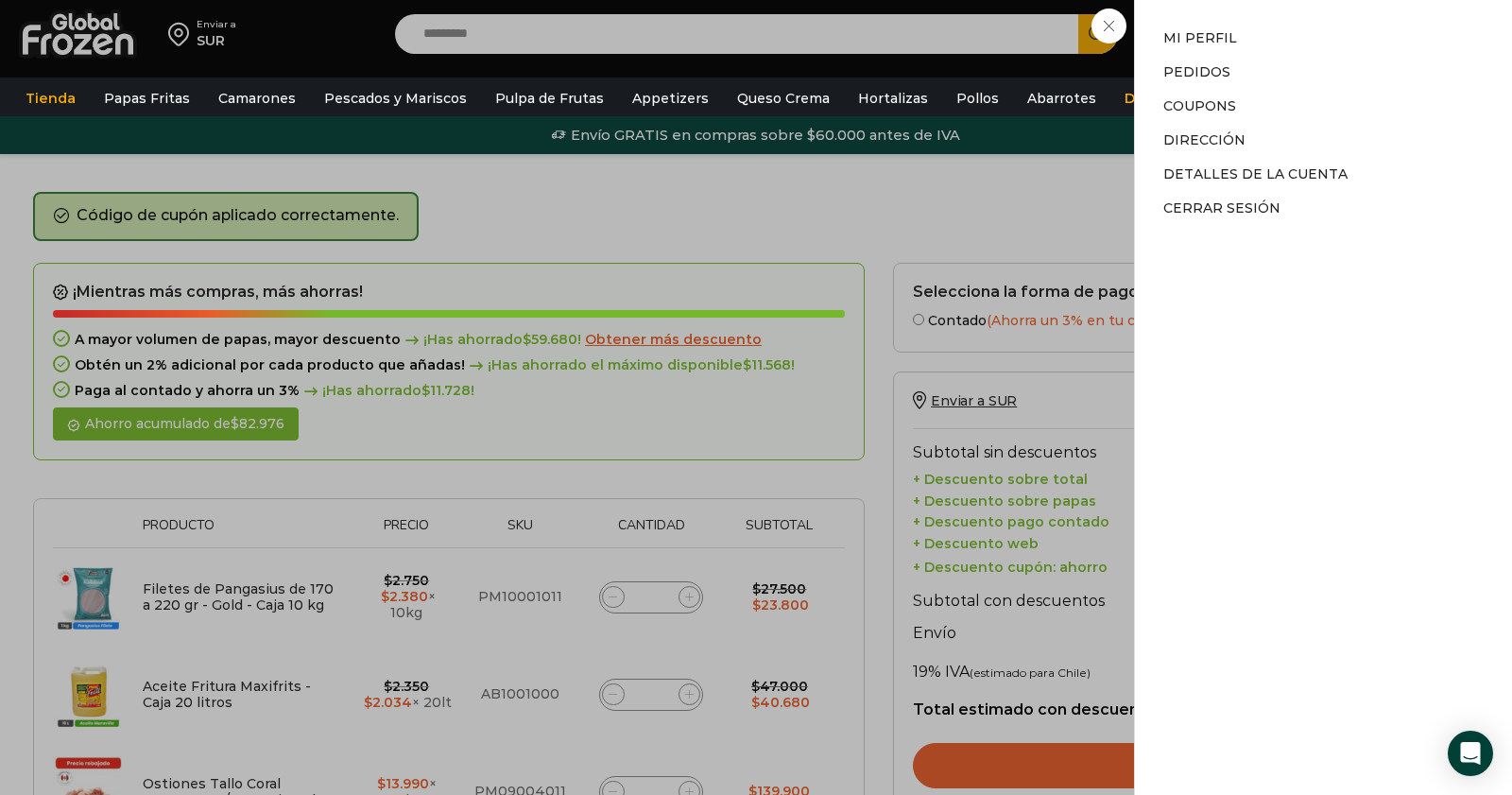 click on "Mi cuenta
Mi cuenta
Mi perfil
Pedidos
Descargas
Coupons
Dirección
Detalles de la cuenta
Cerrar sesión" at bounding box center (1342, 34) 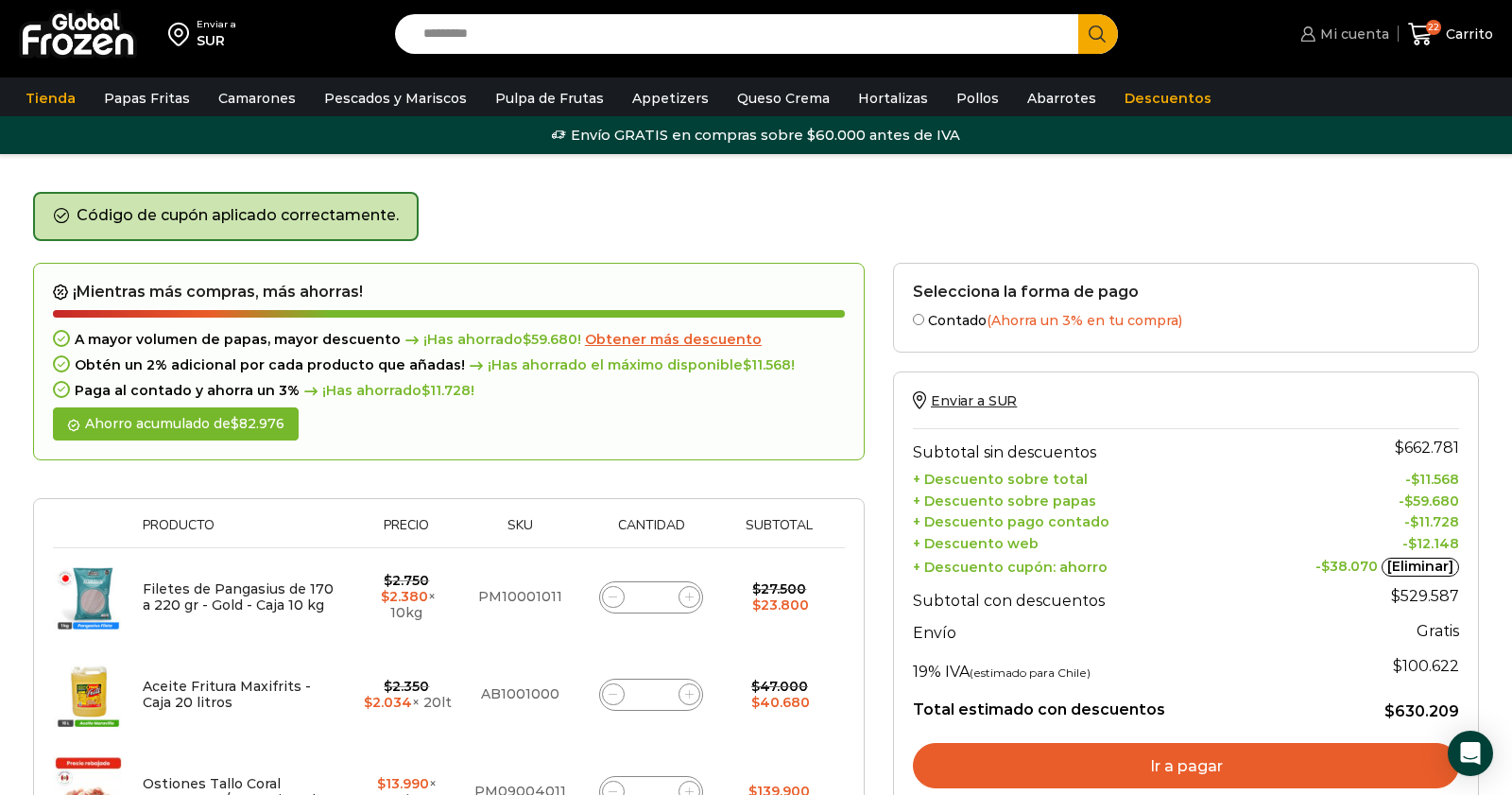 click on "Mi cuenta" at bounding box center (1342, 34) 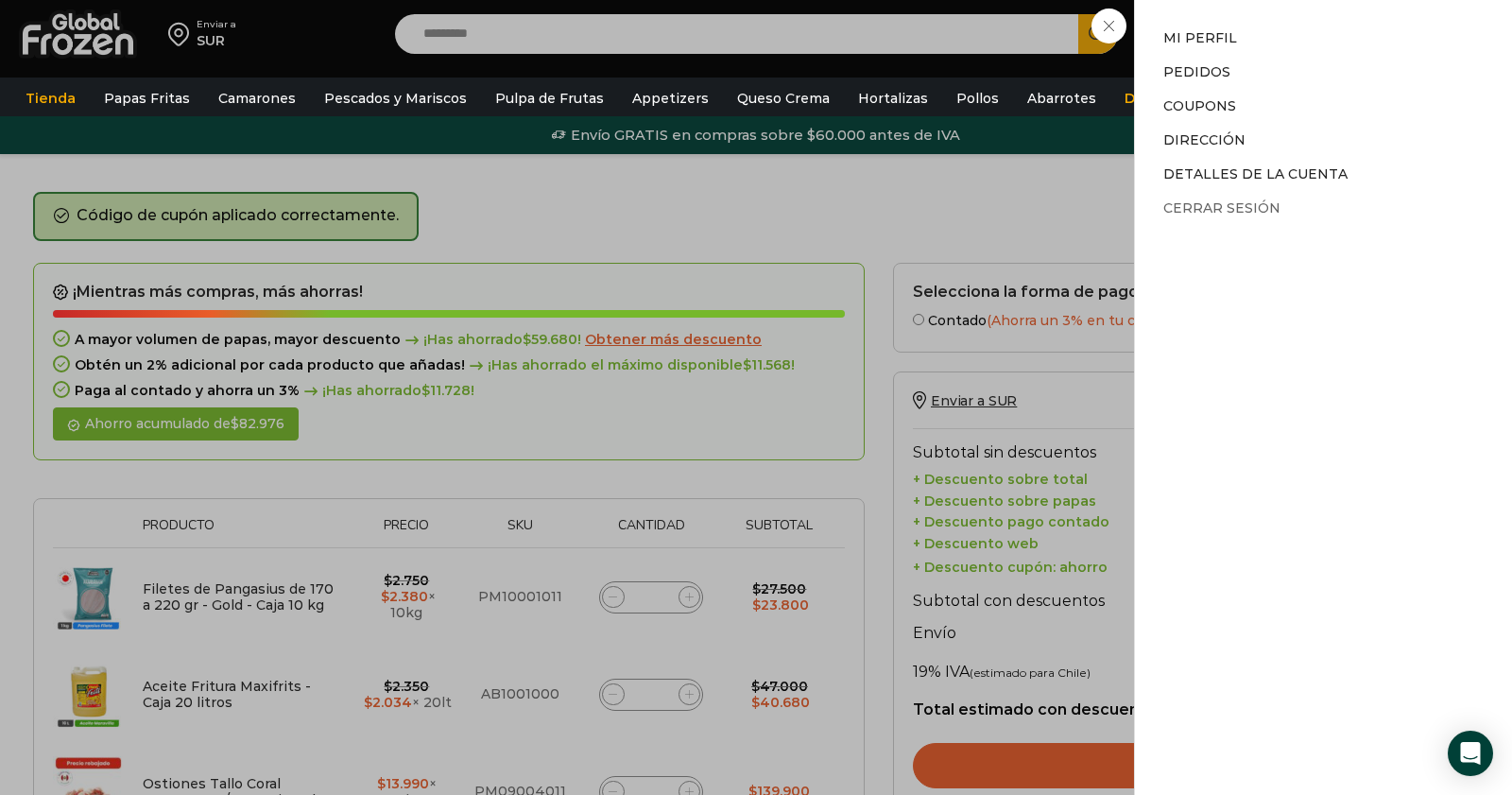 click on "Cerrar sesión" at bounding box center [1222, 208] 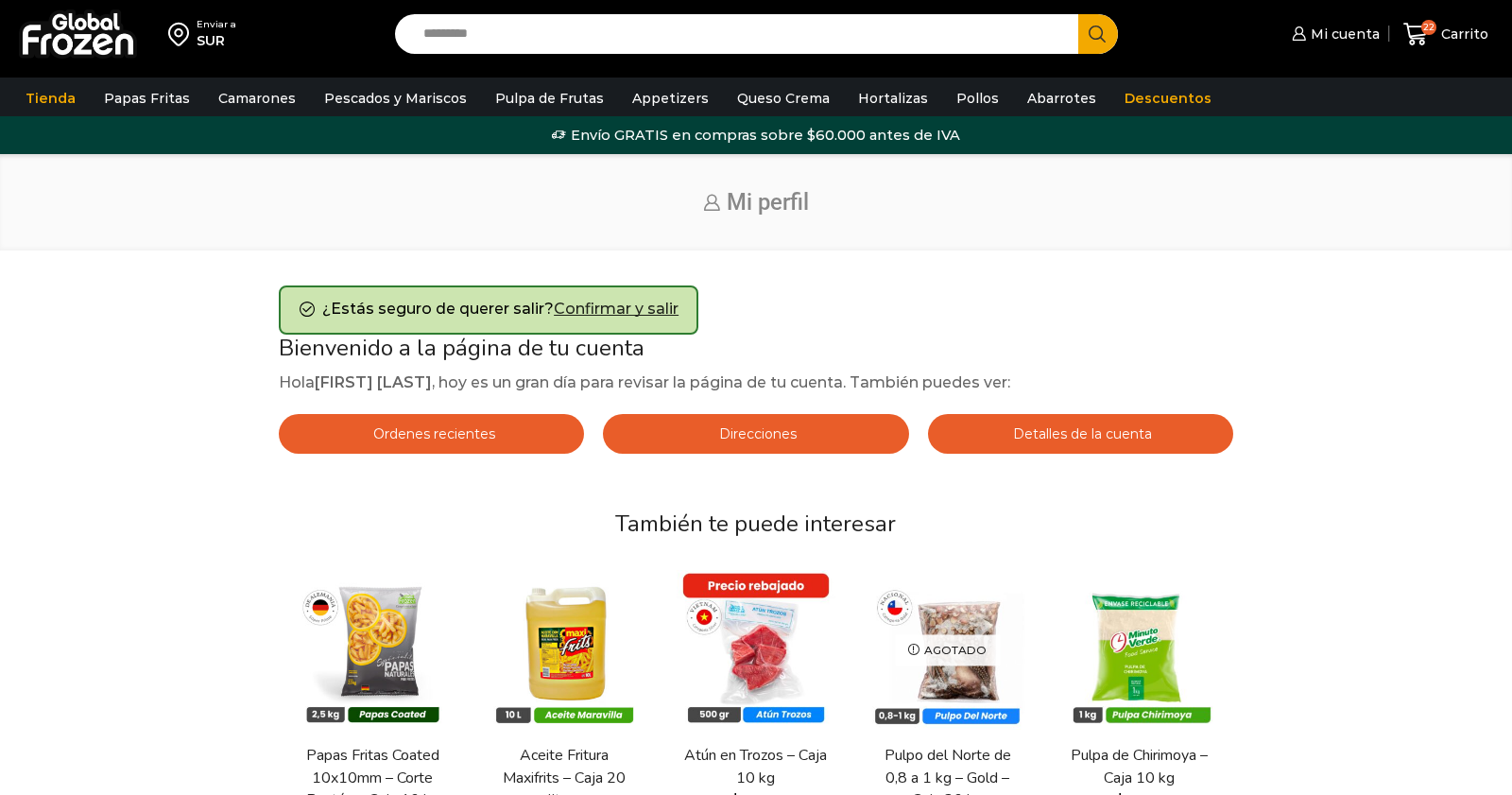 scroll, scrollTop: 0, scrollLeft: 0, axis: both 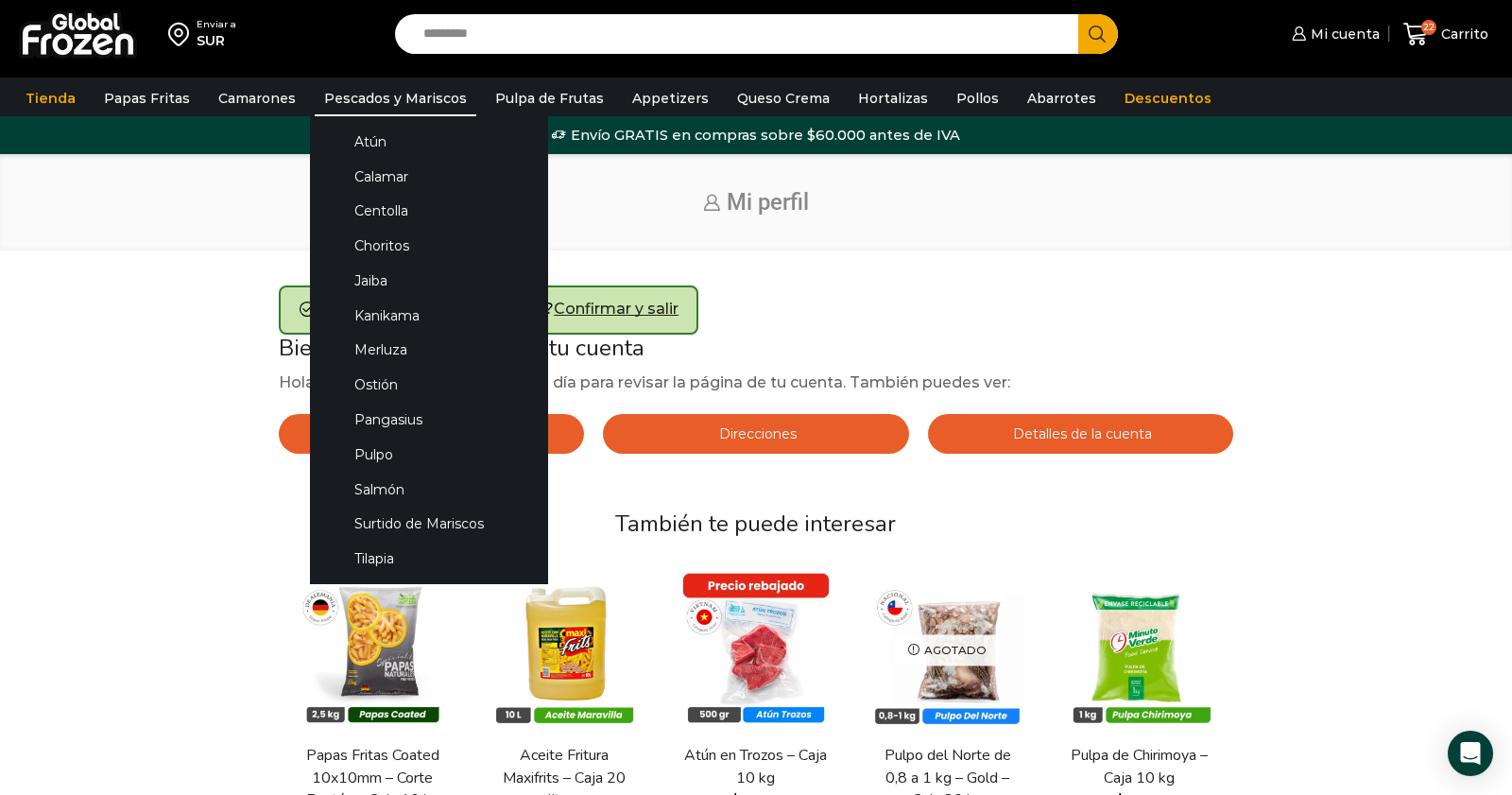 click on "Pescados y Mariscos" at bounding box center (395, 98) 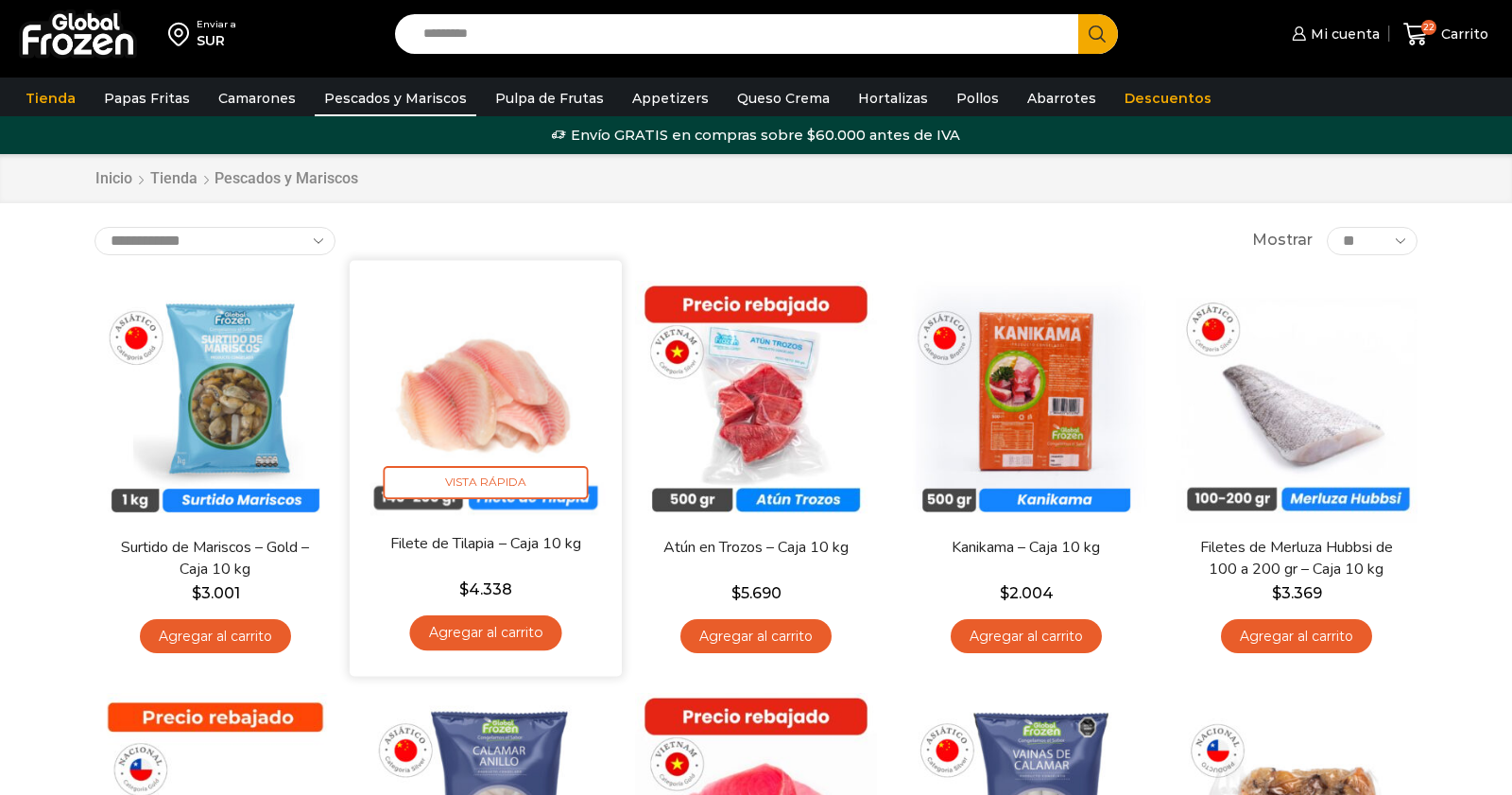 scroll, scrollTop: 0, scrollLeft: 0, axis: both 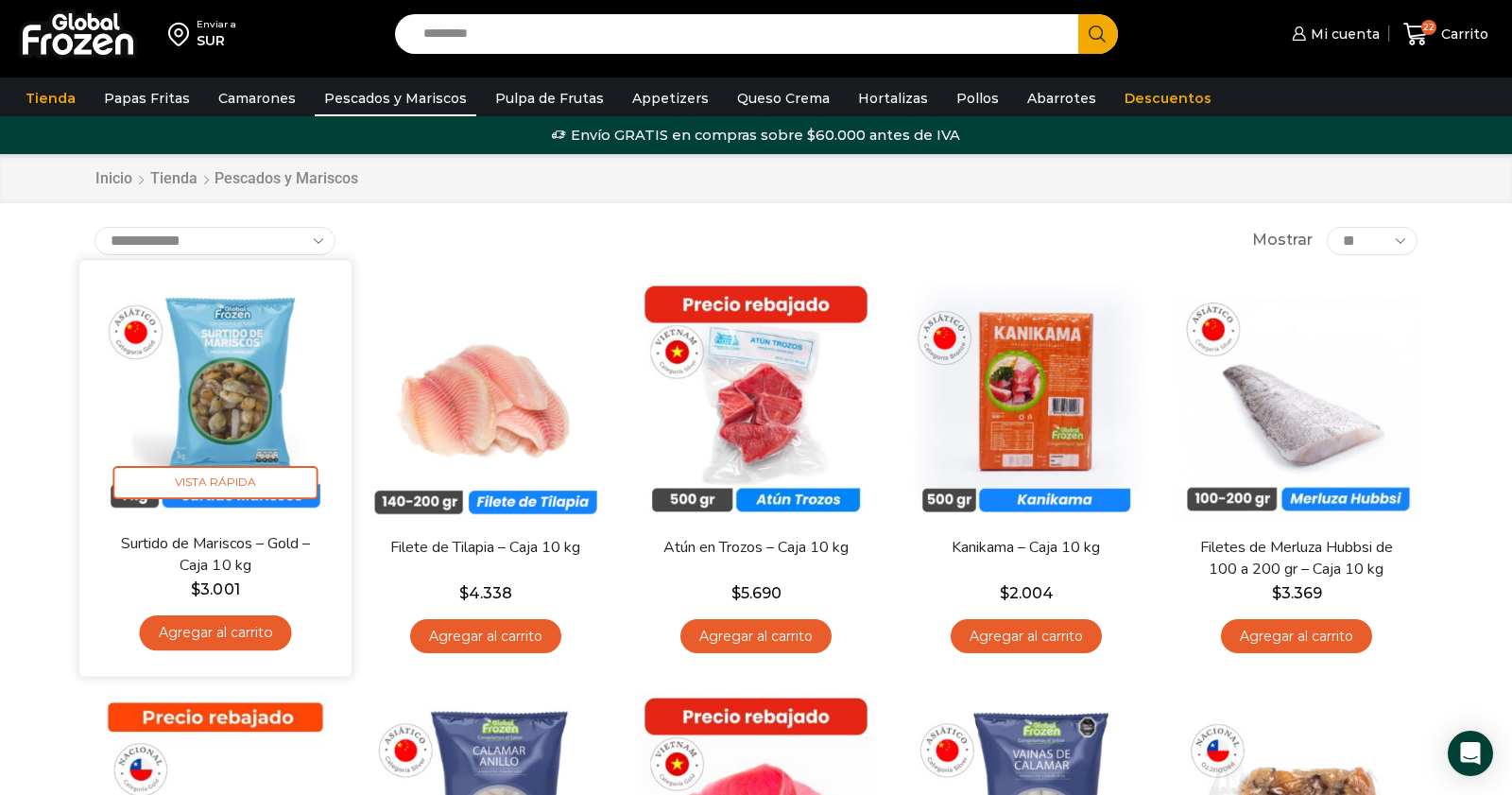 click at bounding box center [215, 396] 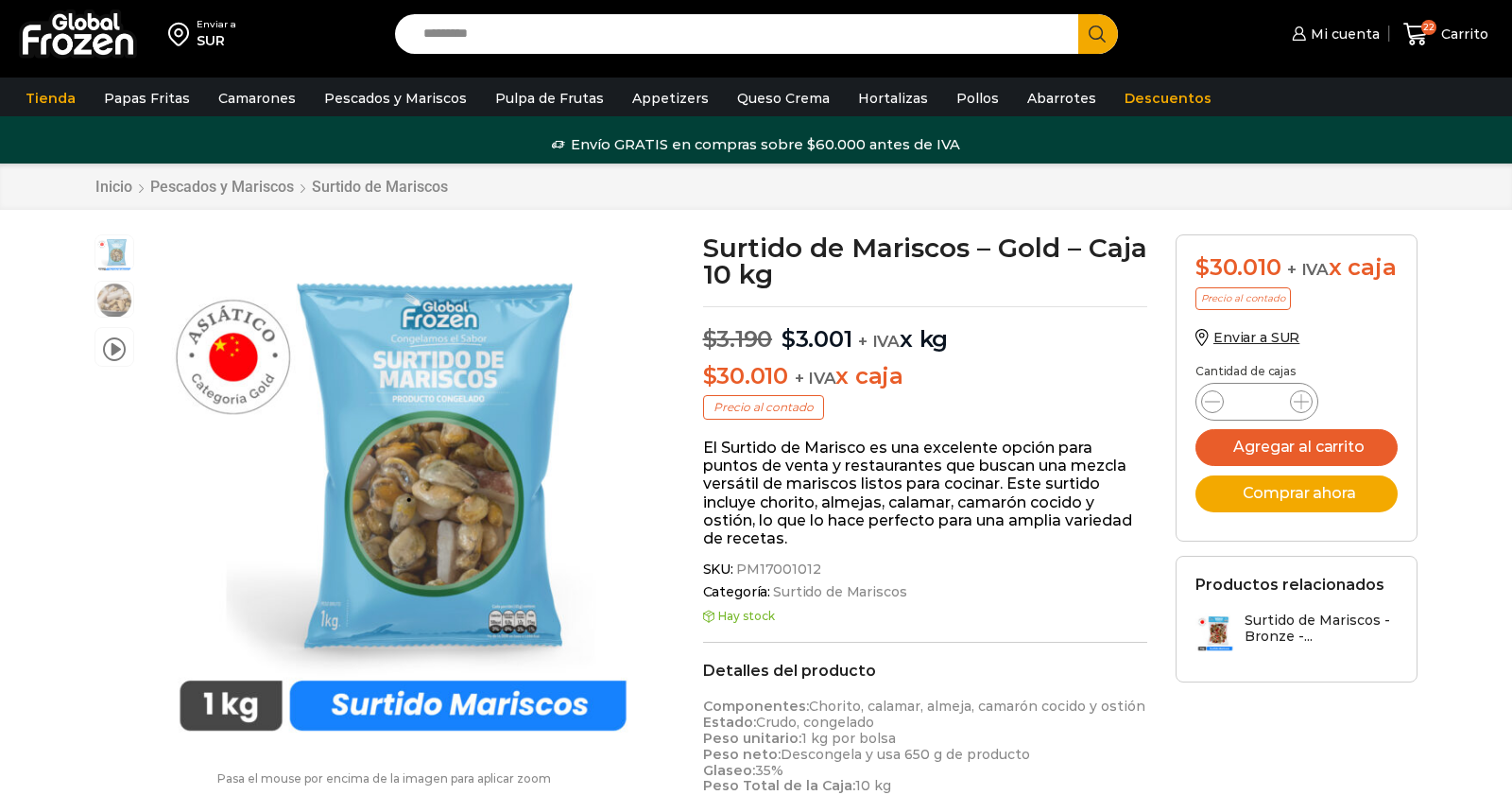 scroll, scrollTop: 1, scrollLeft: 0, axis: vertical 